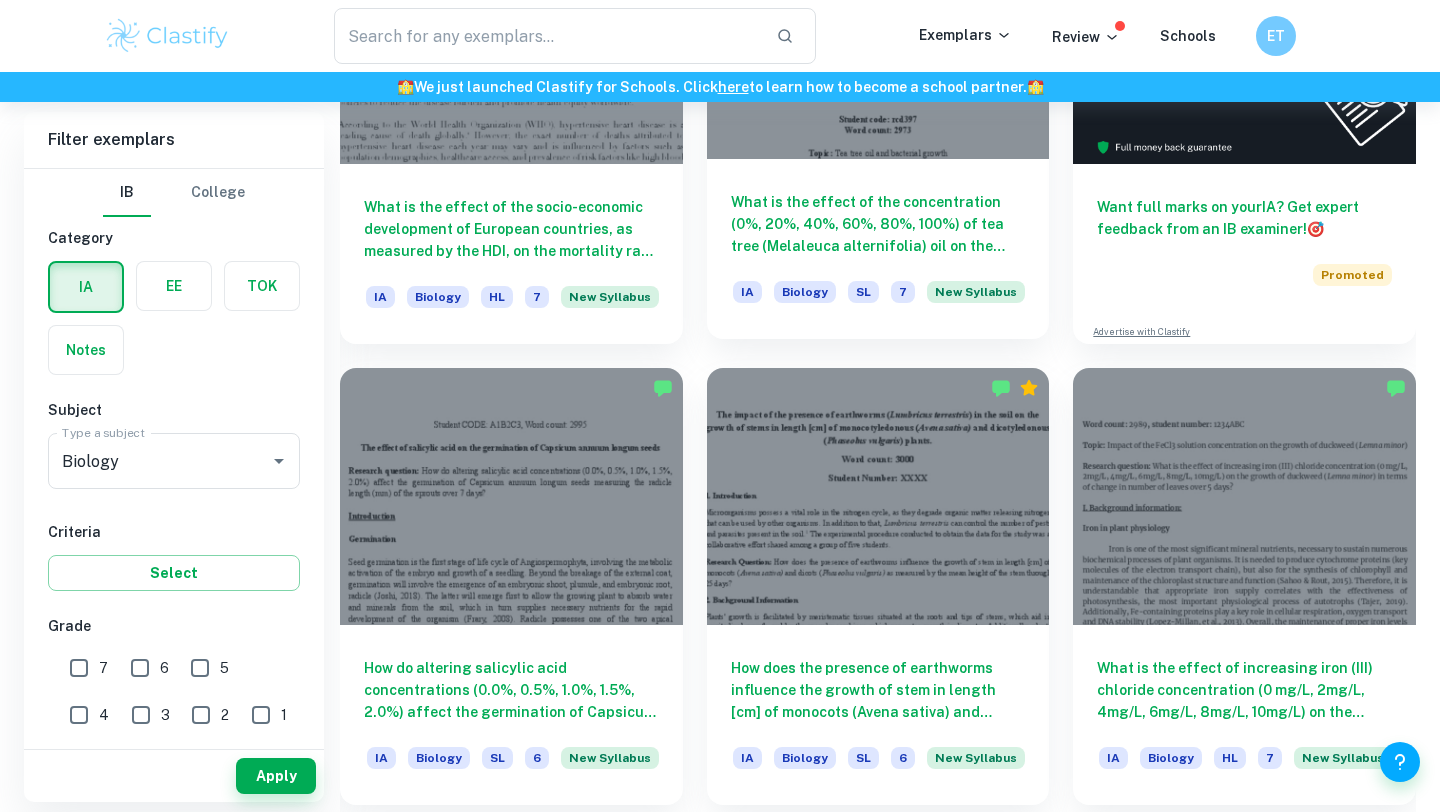 scroll, scrollTop: 831, scrollLeft: 0, axis: vertical 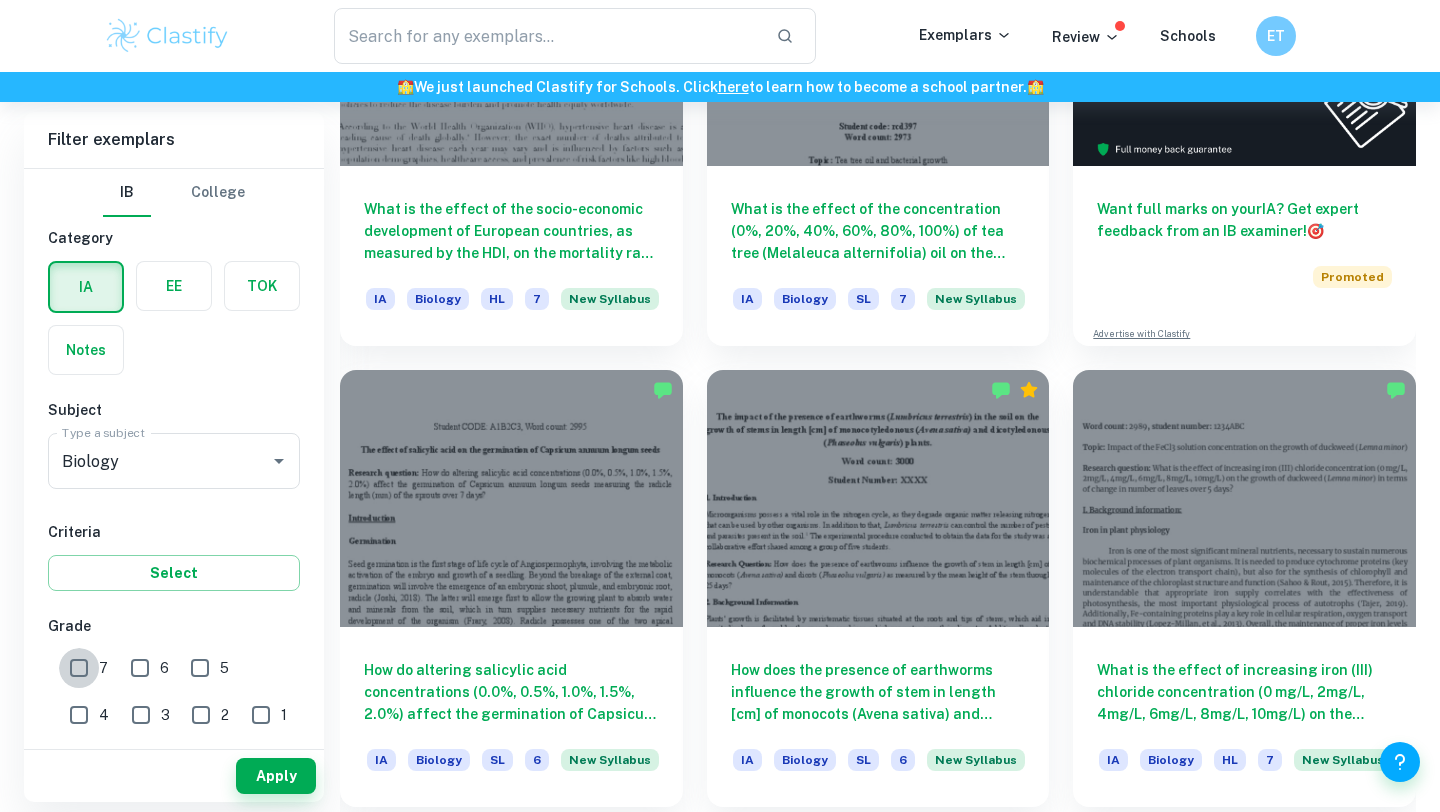 click on "7" at bounding box center (79, 668) 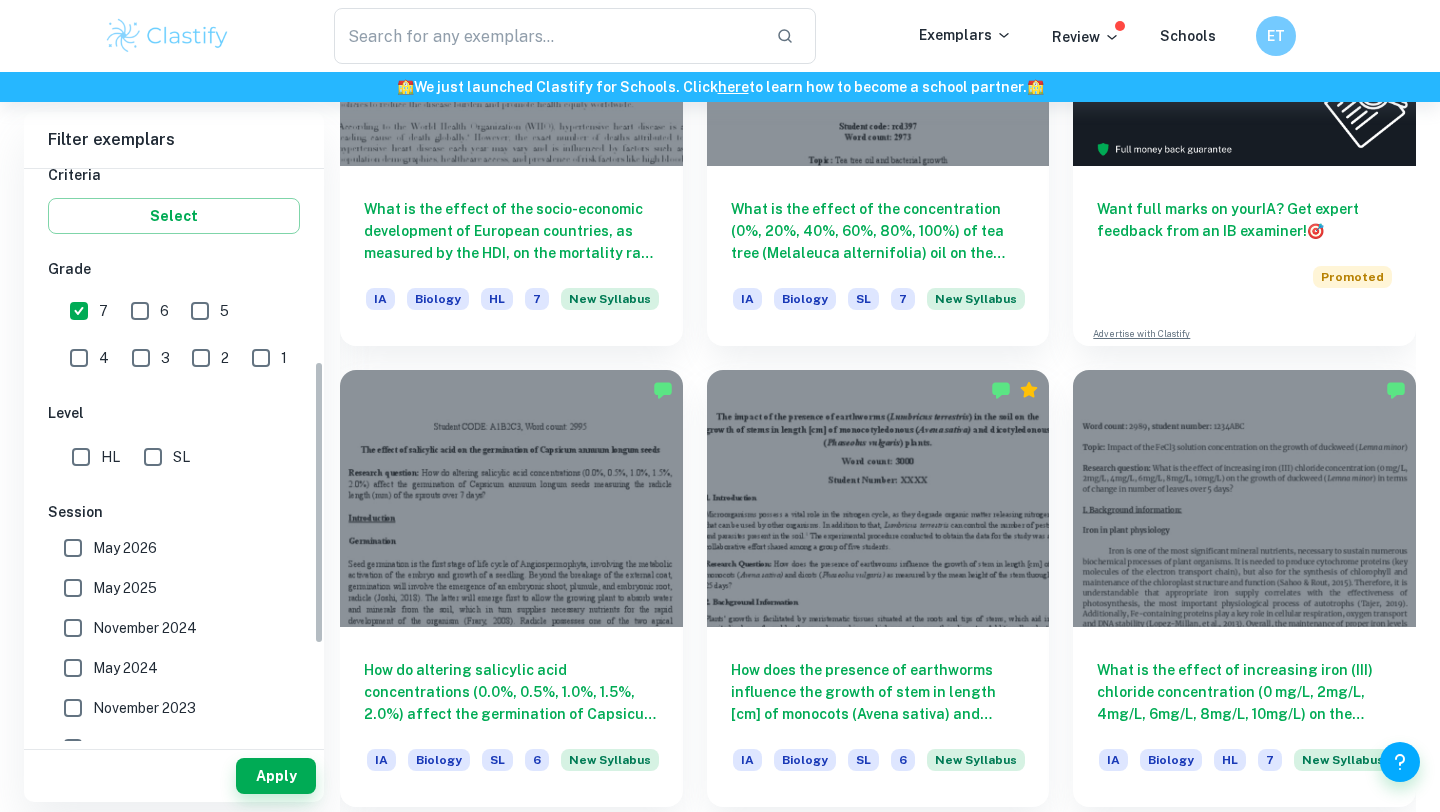 scroll, scrollTop: 388, scrollLeft: 0, axis: vertical 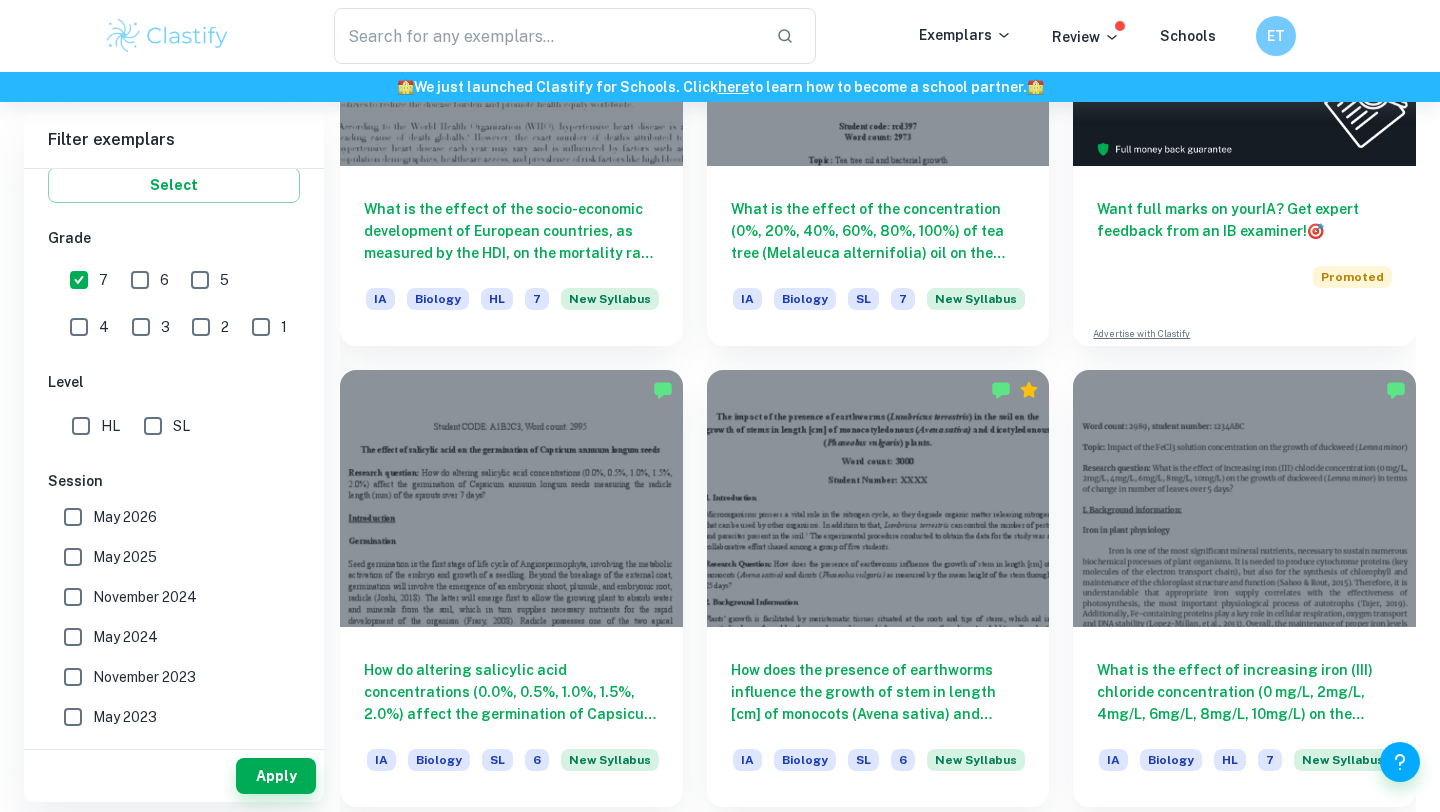 click on "May 2025" at bounding box center [73, 557] 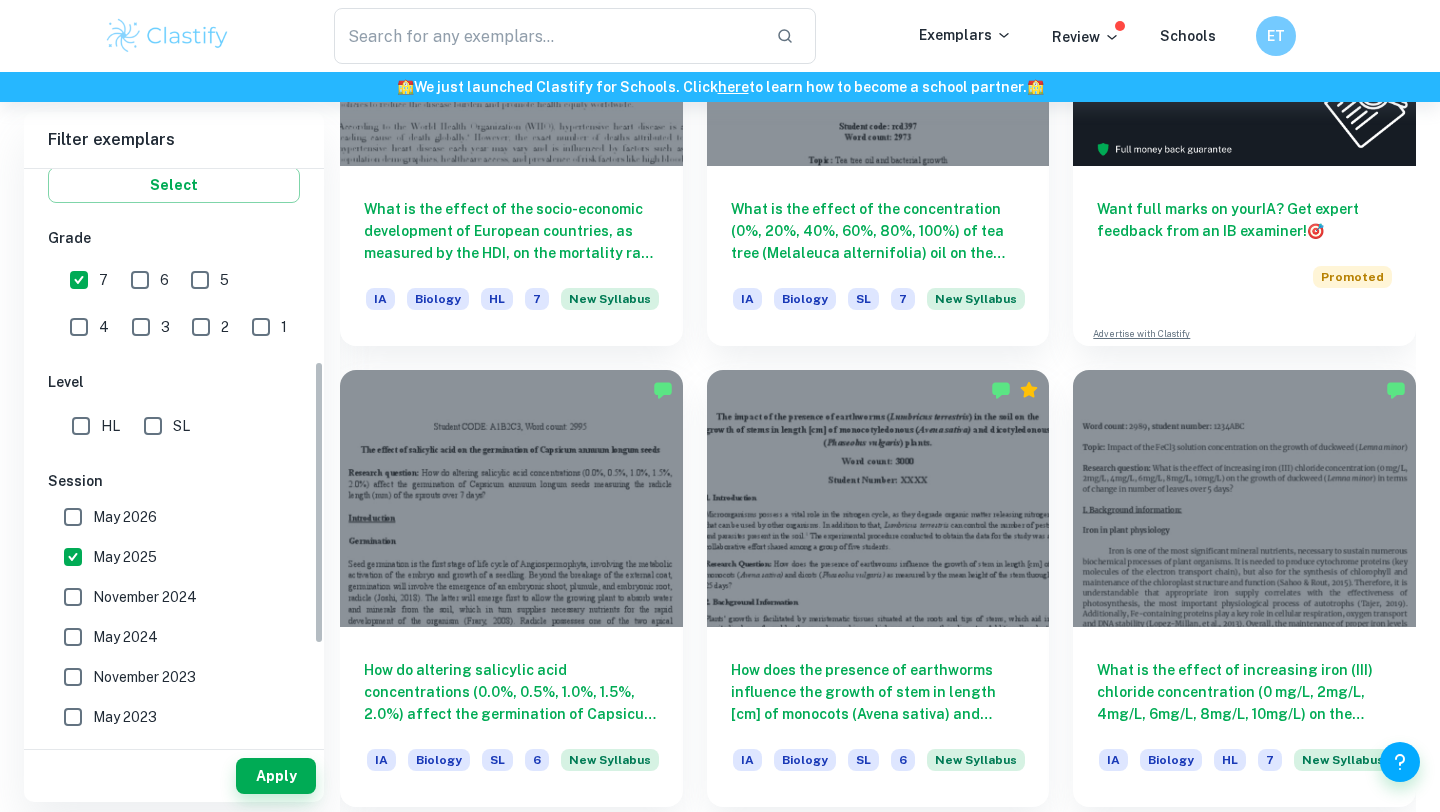click on "May 2026" at bounding box center [73, 517] 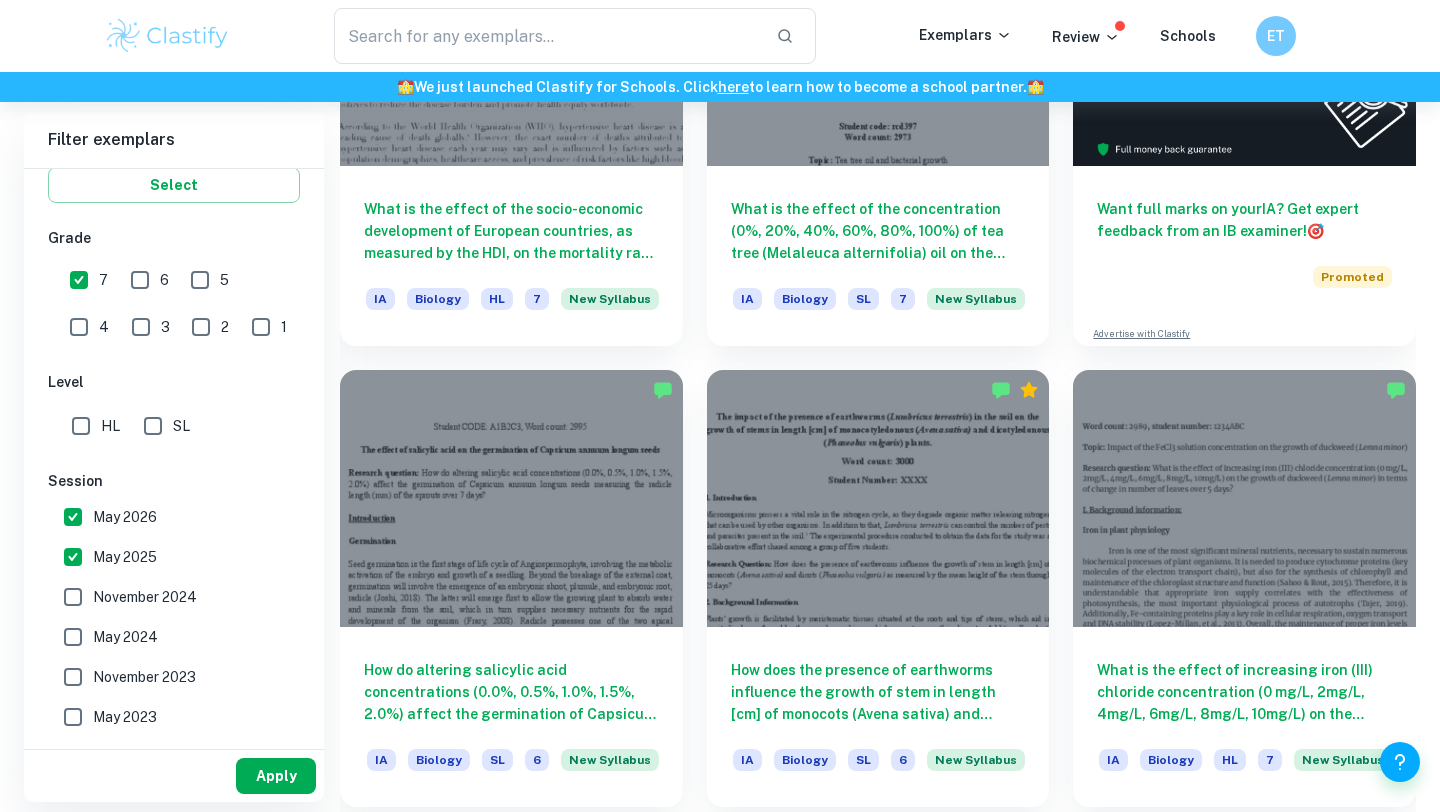 click on "Apply" at bounding box center (276, 776) 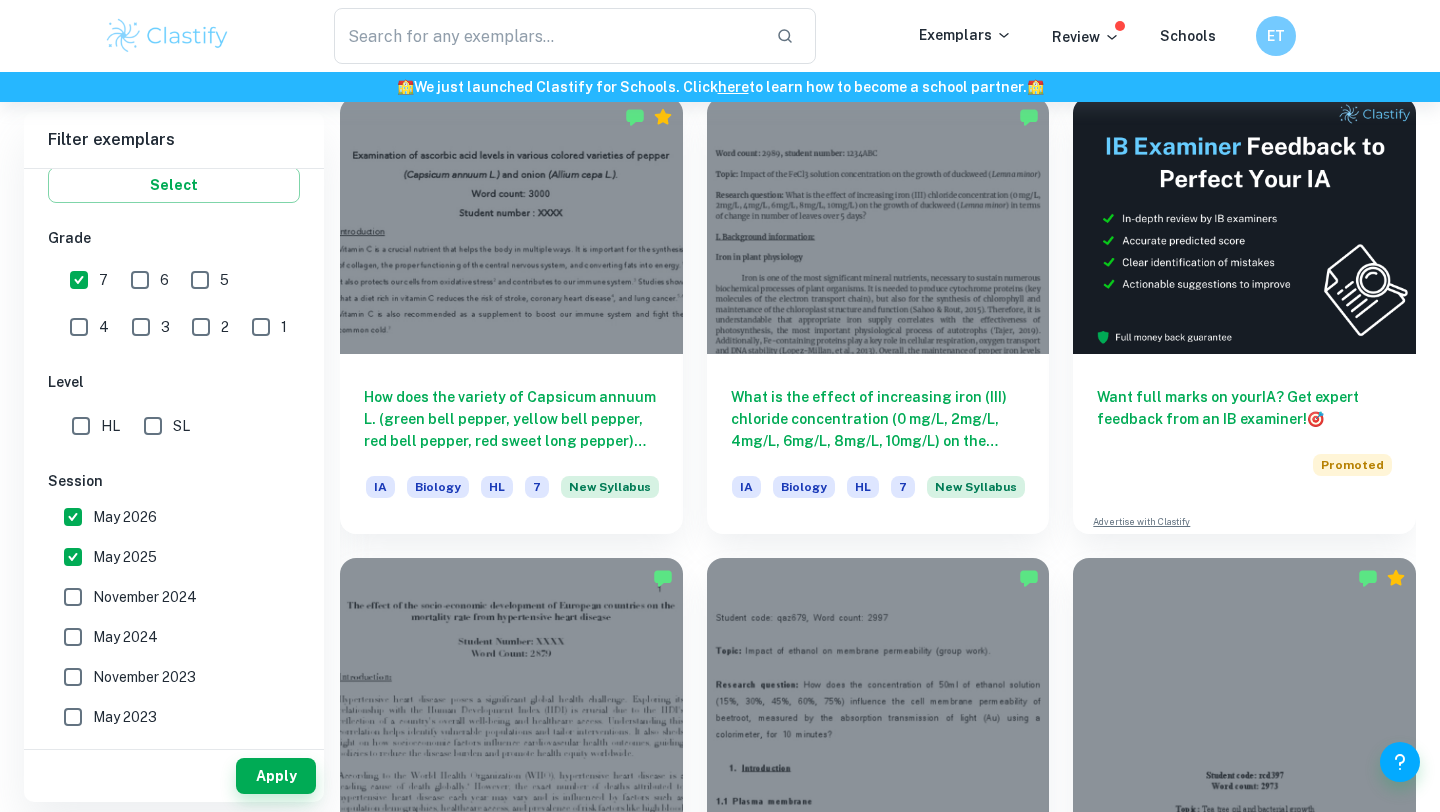 scroll, scrollTop: 640, scrollLeft: 0, axis: vertical 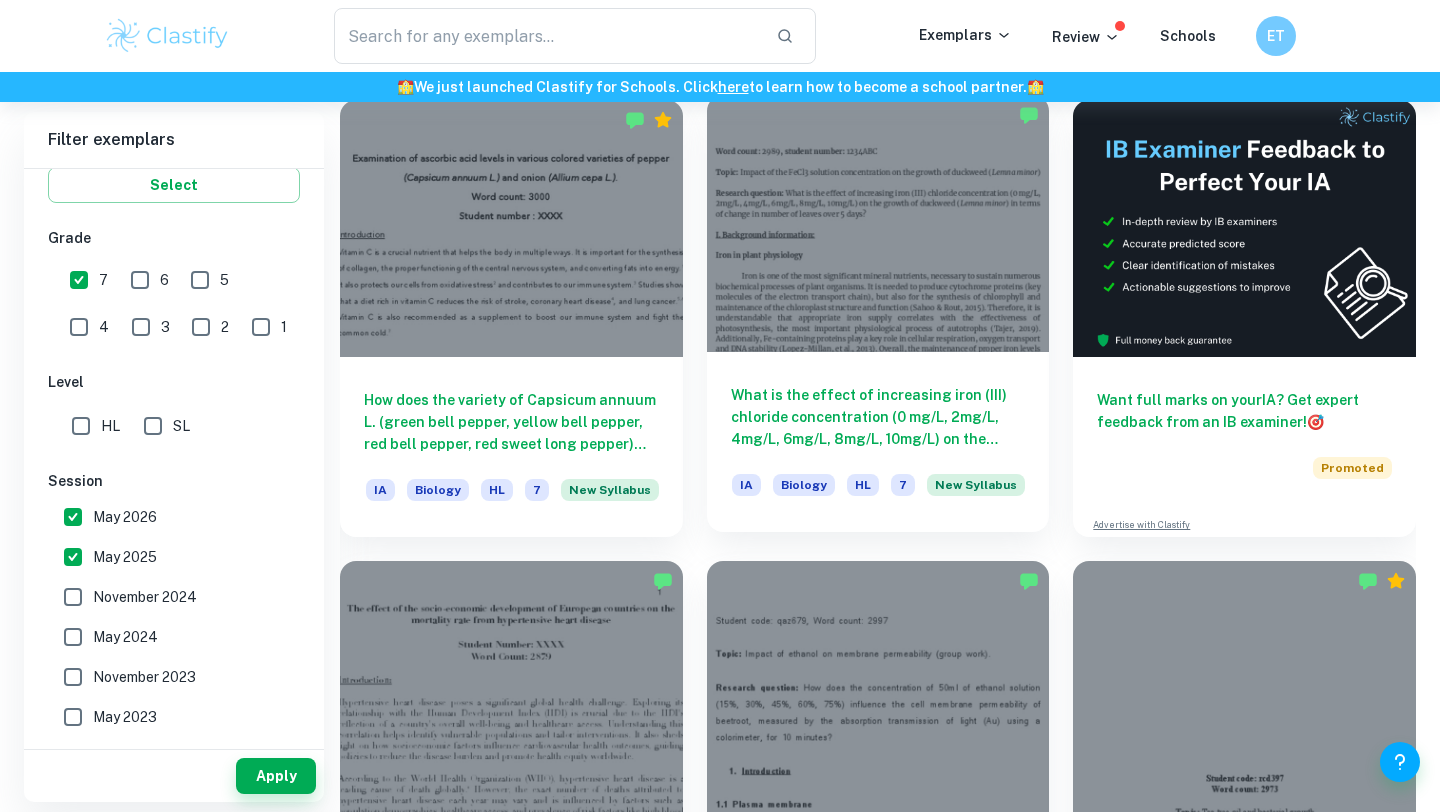 click at bounding box center [878, 223] 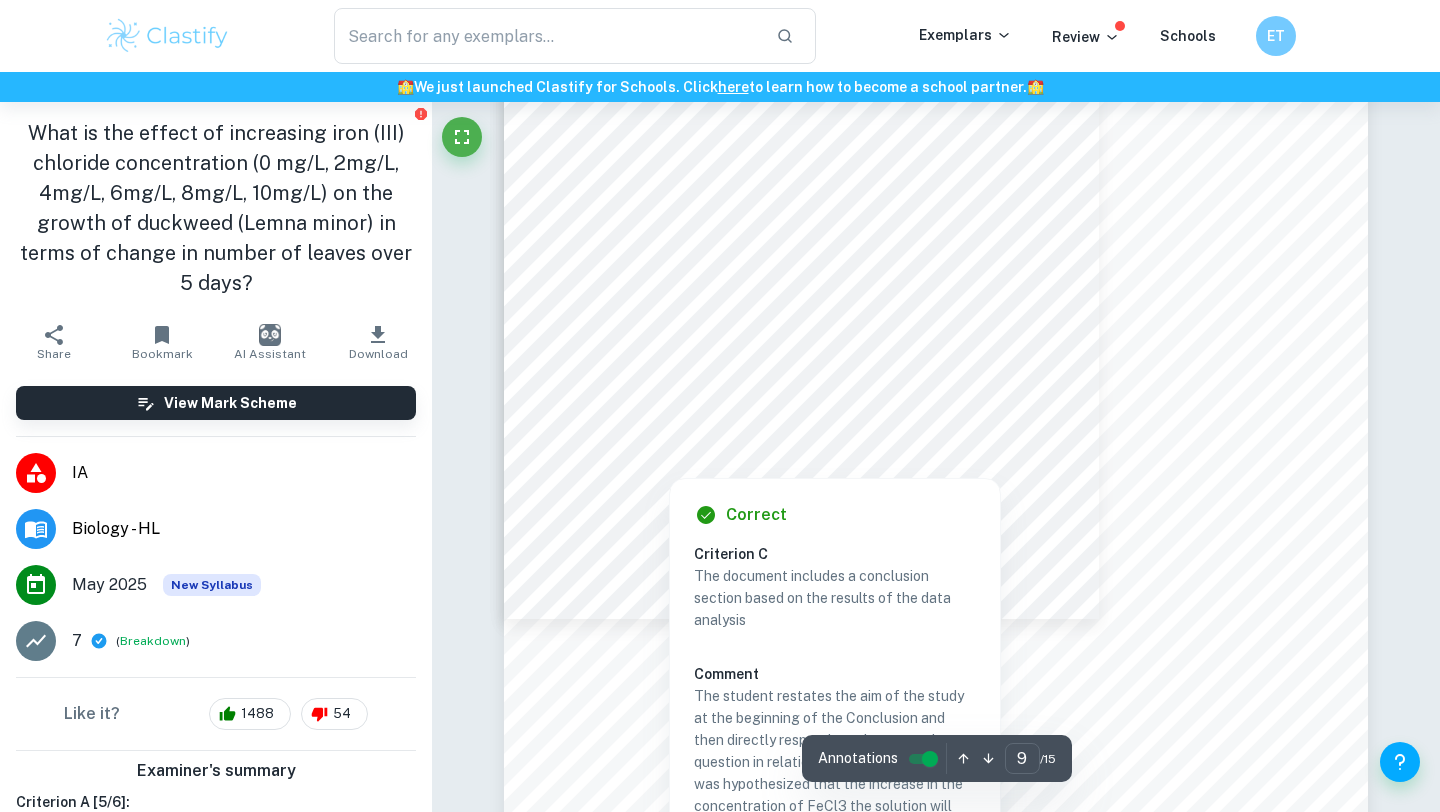scroll, scrollTop: 10339, scrollLeft: 0, axis: vertical 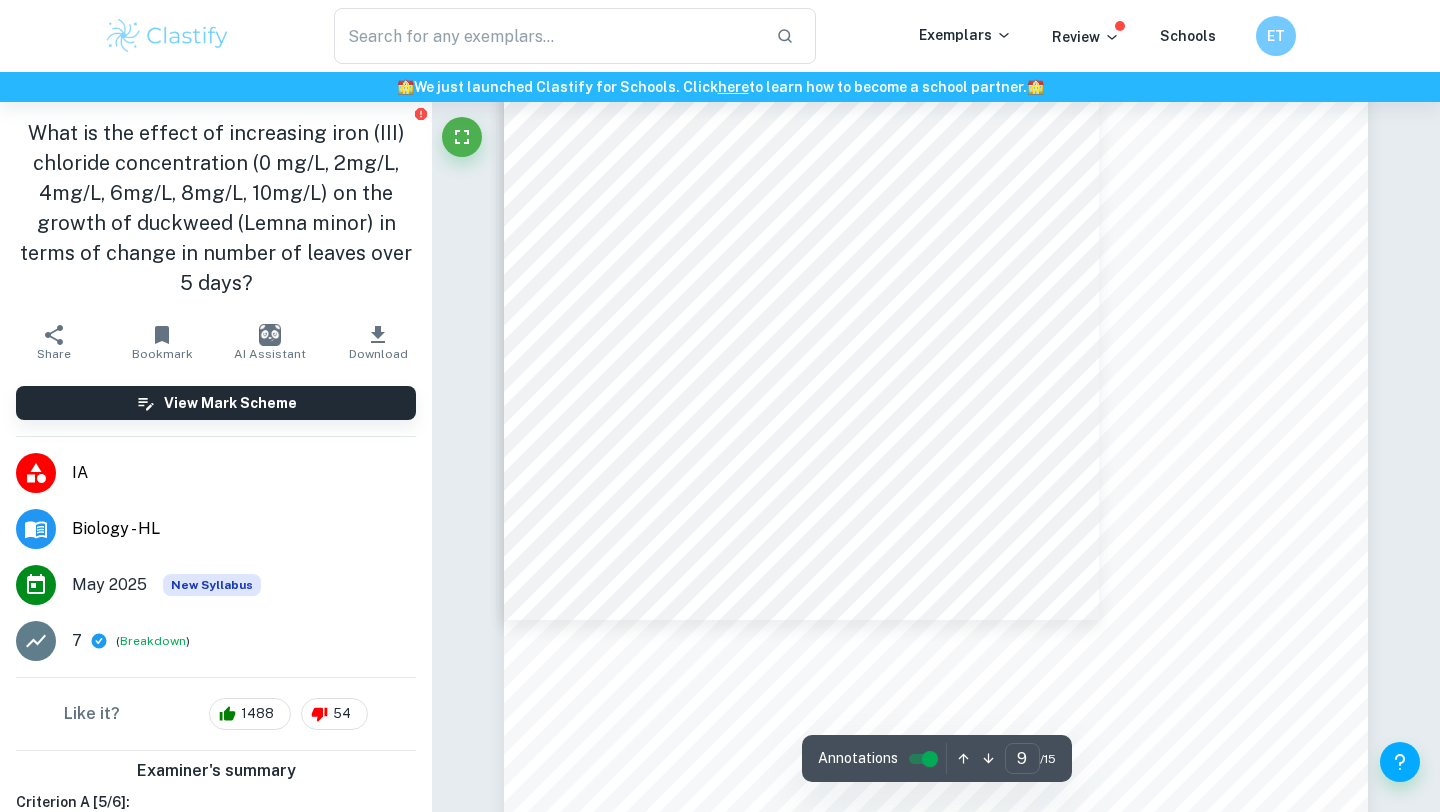 click on "[NUMBER] Statistical analysis ANOVA (Analysis of Variance) test is performed to find out the statistical significance of the difference in the mean between more than 2 experimental groups. The test was conducted on the processed data displayed in table 1 using Microsoft Excel. This test justifies if there is a statistical difference in the average difference in leaf number of conditions with different iron (III) chloride (FeCl3) concentration. It is an appropriate testing method to determine the presence of significant differences since there are 6 distinct experimental groups. The null and alternative hypothesis were formulated as follows: H0: There are no significant differences in the mean increase in the number of leaves at different concentrations of FeCl3. H1: Groups of different concentrations of FeCl3 vary significantly in the mean increase of the amount of leaves of duckweed. Table 9. Results of ANOVA test ANOVA Source of variation   SS   df   MS   F statistic   P-value Between groups   82465.9   5" at bounding box center (936, 390) 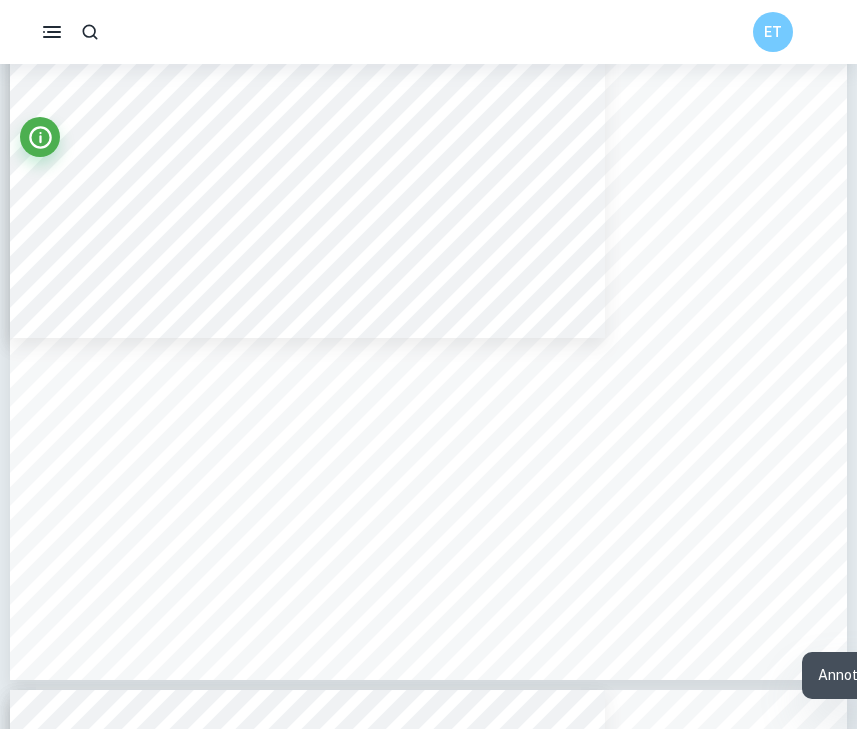 scroll, scrollTop: 9068, scrollLeft: 0, axis: vertical 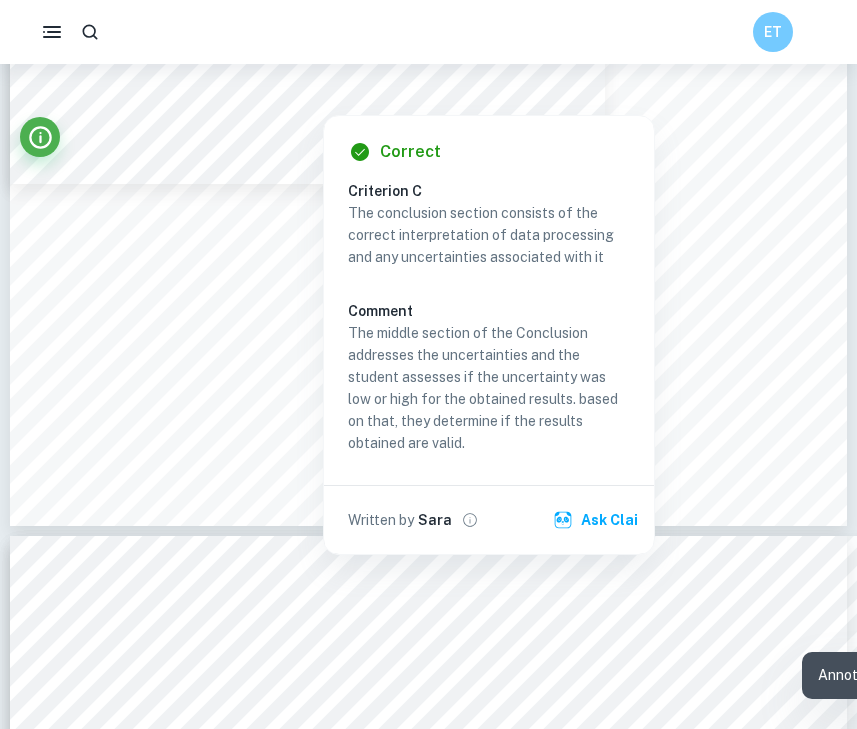 click on "concentration (mean 365 increases in leaf number). With increasing concentration of ferrous" at bounding box center (428, 373) 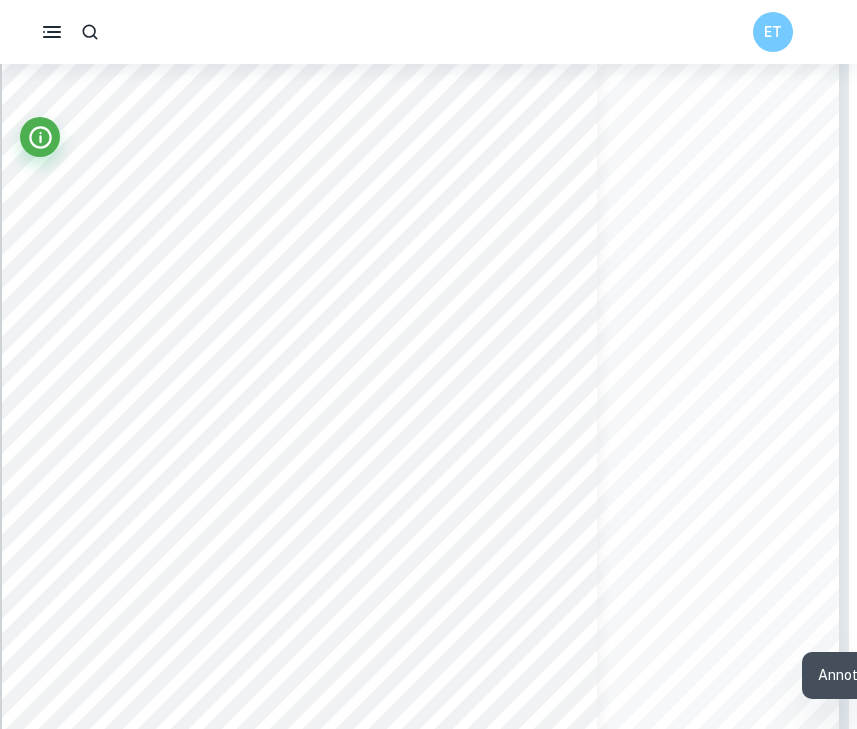 scroll, scrollTop: 9549, scrollLeft: 8, axis: both 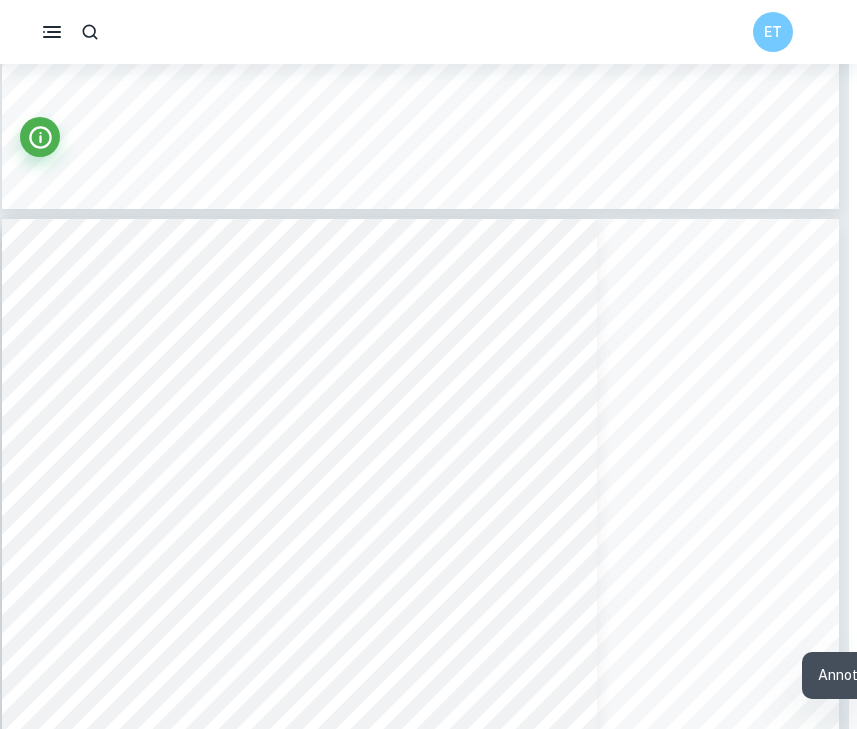 click on "ANOVA (Analysis of Variance) test is performed to find out the statistical significance" at bounding box center [445, 370] 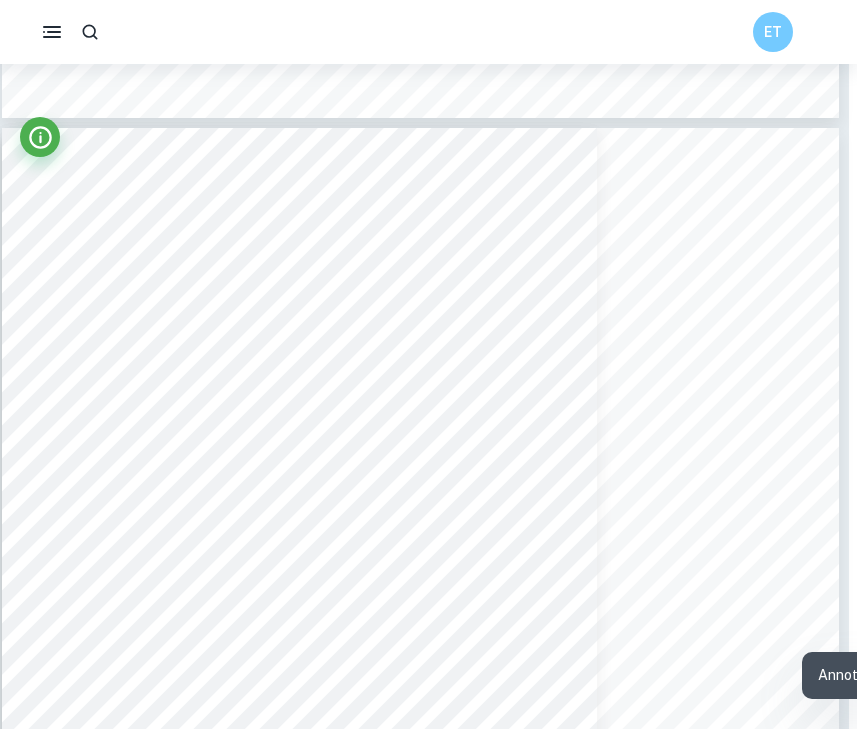 scroll, scrollTop: 9652, scrollLeft: 8, axis: both 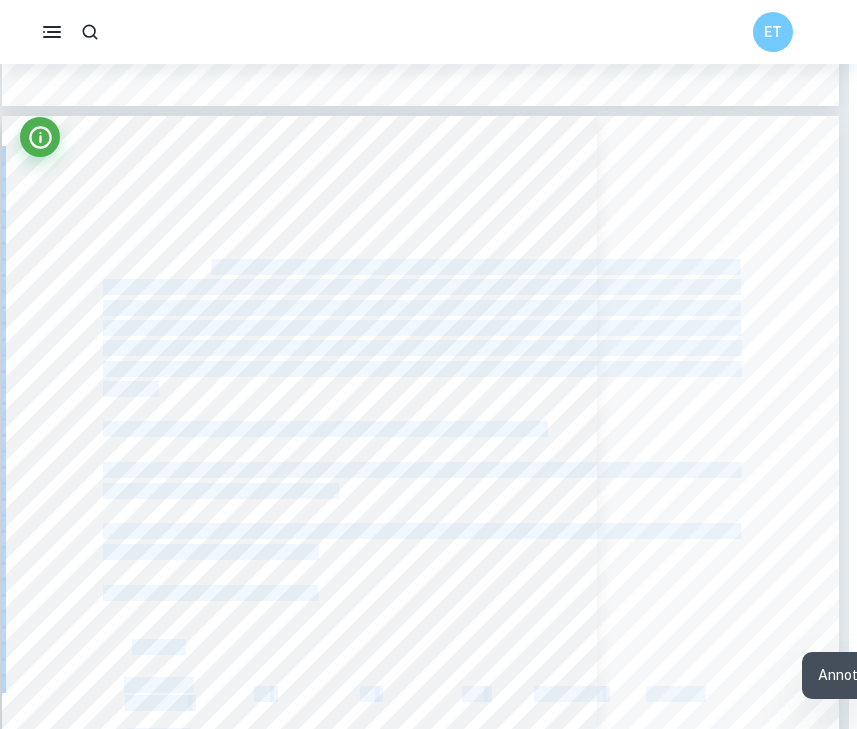 drag, startPoint x: 151, startPoint y: 260, endPoint x: 206, endPoint y: 255, distance: 55.226807 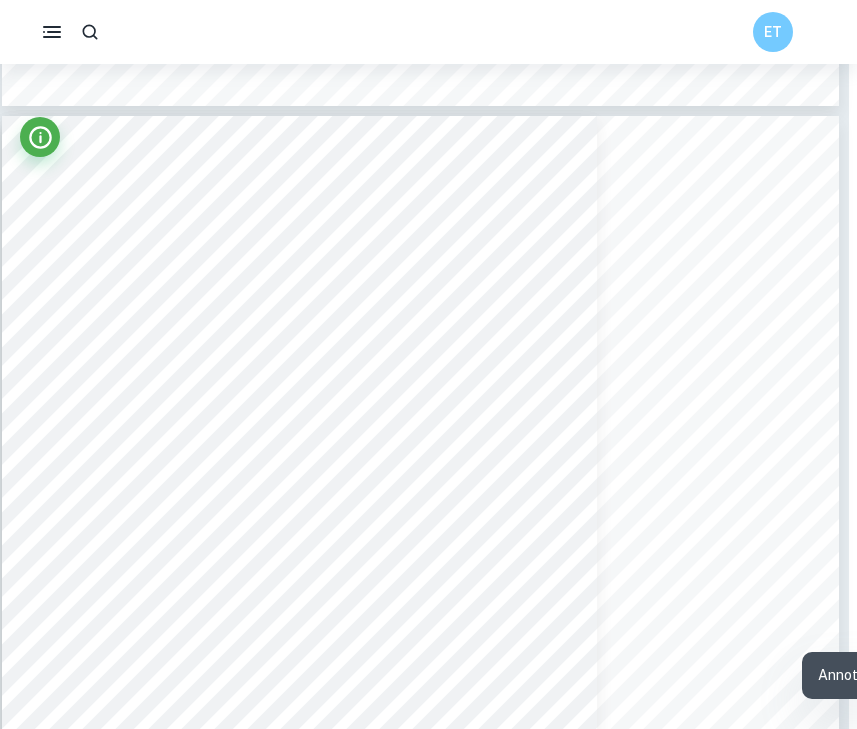 click on "[NUMBER] Statistical analysis ANOVA (Analysis of Variance) test is performed to find out the statistical significance of the difference in the mean between more than 2 experimental groups. The test was conducted on the processed data displayed in table 1 using Microsoft Excel. This test justifies if there is a statistical difference in the average difference in leaf number of conditions with different iron (III) chloride (FeCl3) concentration. It is an appropriate testing method to determine the presence of significant differences since there are 6 distinct experimental groups. The null and alternative hypothesis were formulated as follows: H0: There are no significant differences in the mean increase in the number of leaves at different concentrations of FeCl3. H1: Groups of different concentrations of FeCl3 vary significantly in the mean increase of the amount of leaves of duckweed. Table 9. Results of ANOVA test ANOVA Source of variation   SS   df   MS   F statistic   P-value Between groups   82465.9   5" at bounding box center (420, 708) 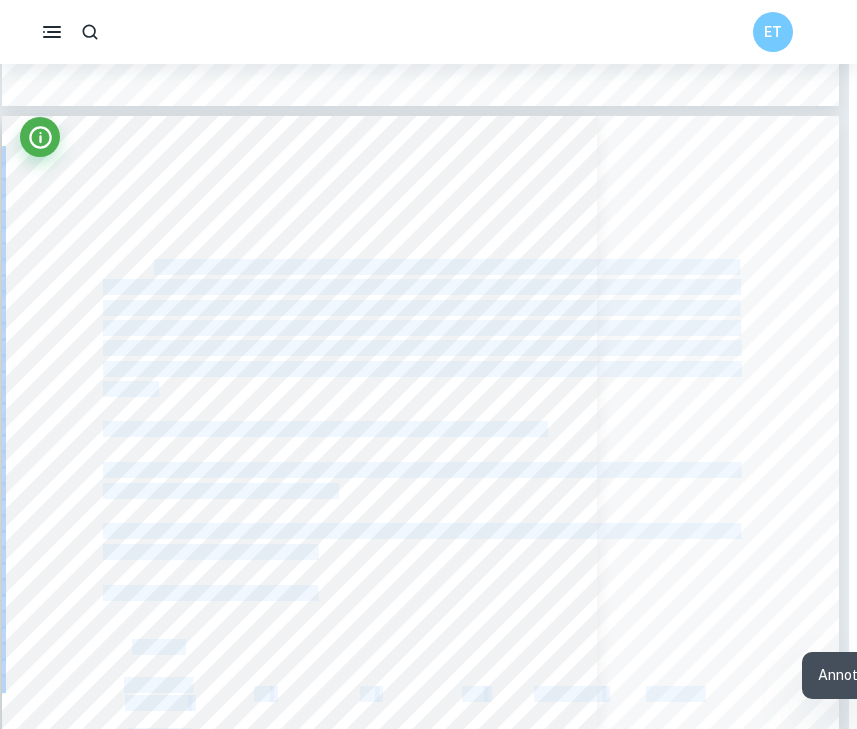 drag, startPoint x: 157, startPoint y: 261, endPoint x: 153, endPoint y: 382, distance: 121.0661 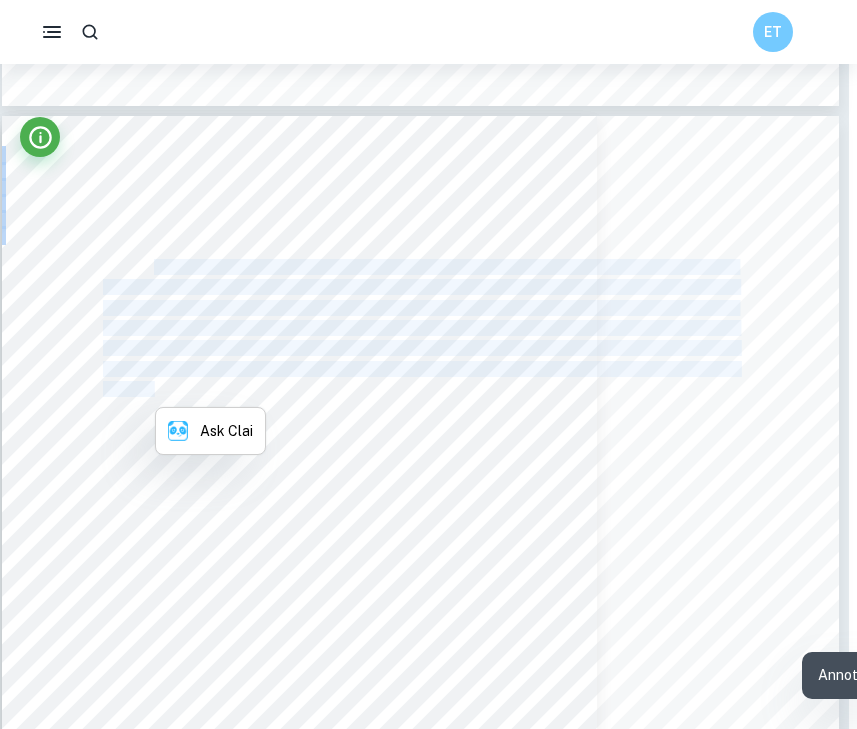 copy on "ANOVA (Analysis of Variance) test is performed to find out the statistical significance of the difference in the mean between more than 2 experimental groups. The test was conducted on the processed data displayed in table 1 using Microsoft Excel. This test justifies if there is a statistical difference in the average difference in leaf number of conditions with different iron (III) chloride (FeCl3) concentration. It is an appropriate testing method to determine the presence of significant differences since there are 6 distinct experimental groups." 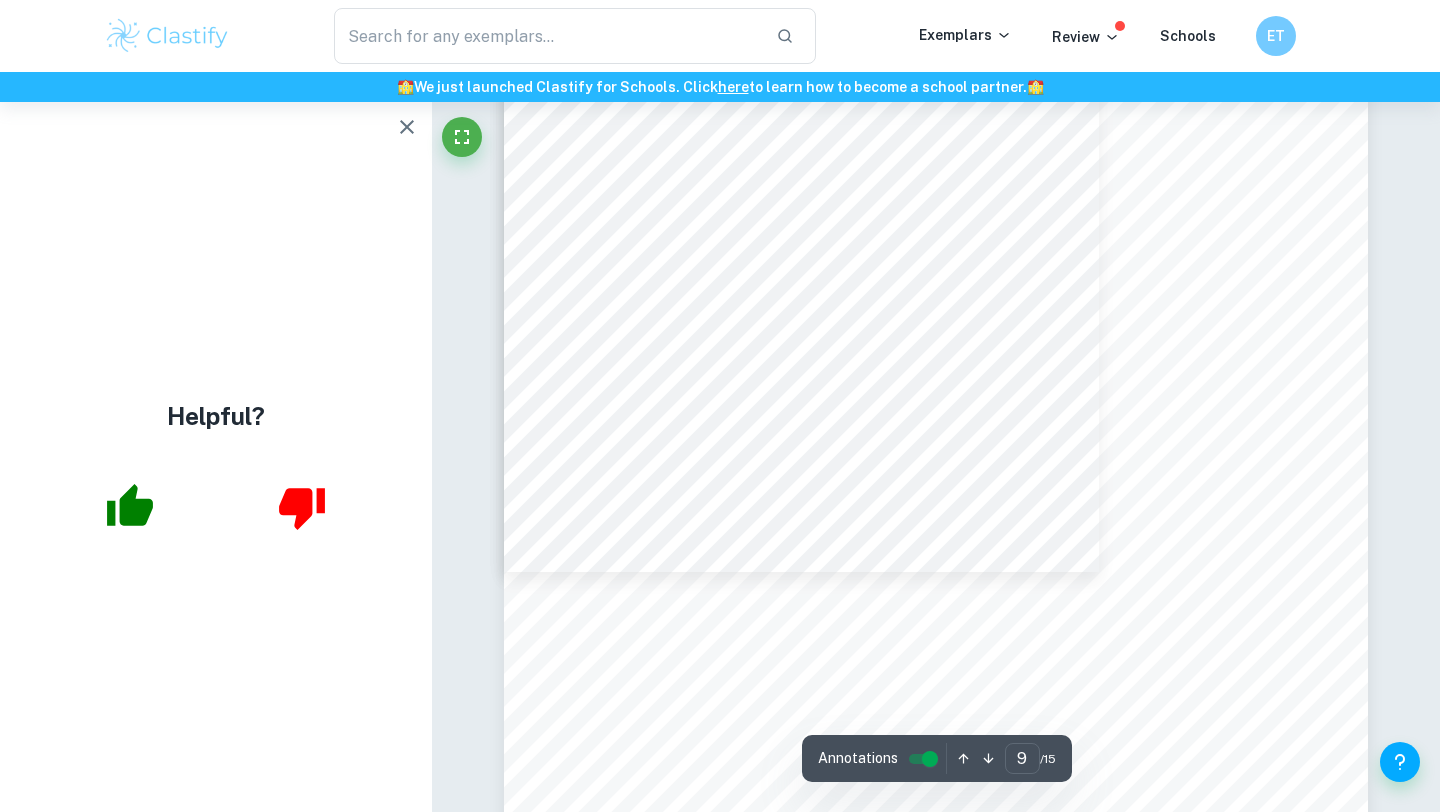 scroll, scrollTop: 10390, scrollLeft: 0, axis: vertical 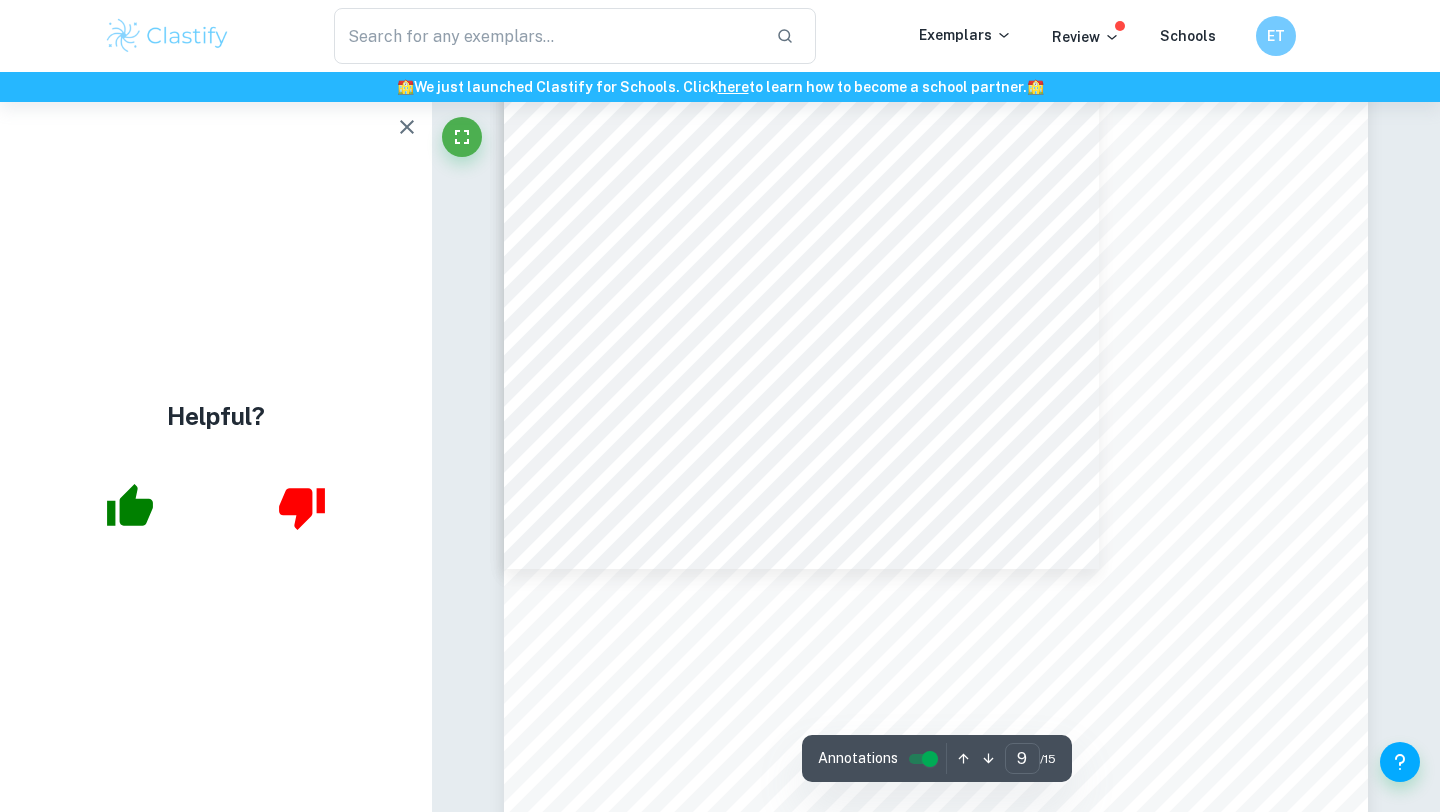 drag, startPoint x: 1252, startPoint y: 561, endPoint x: 888, endPoint y: 170, distance: 534.2069 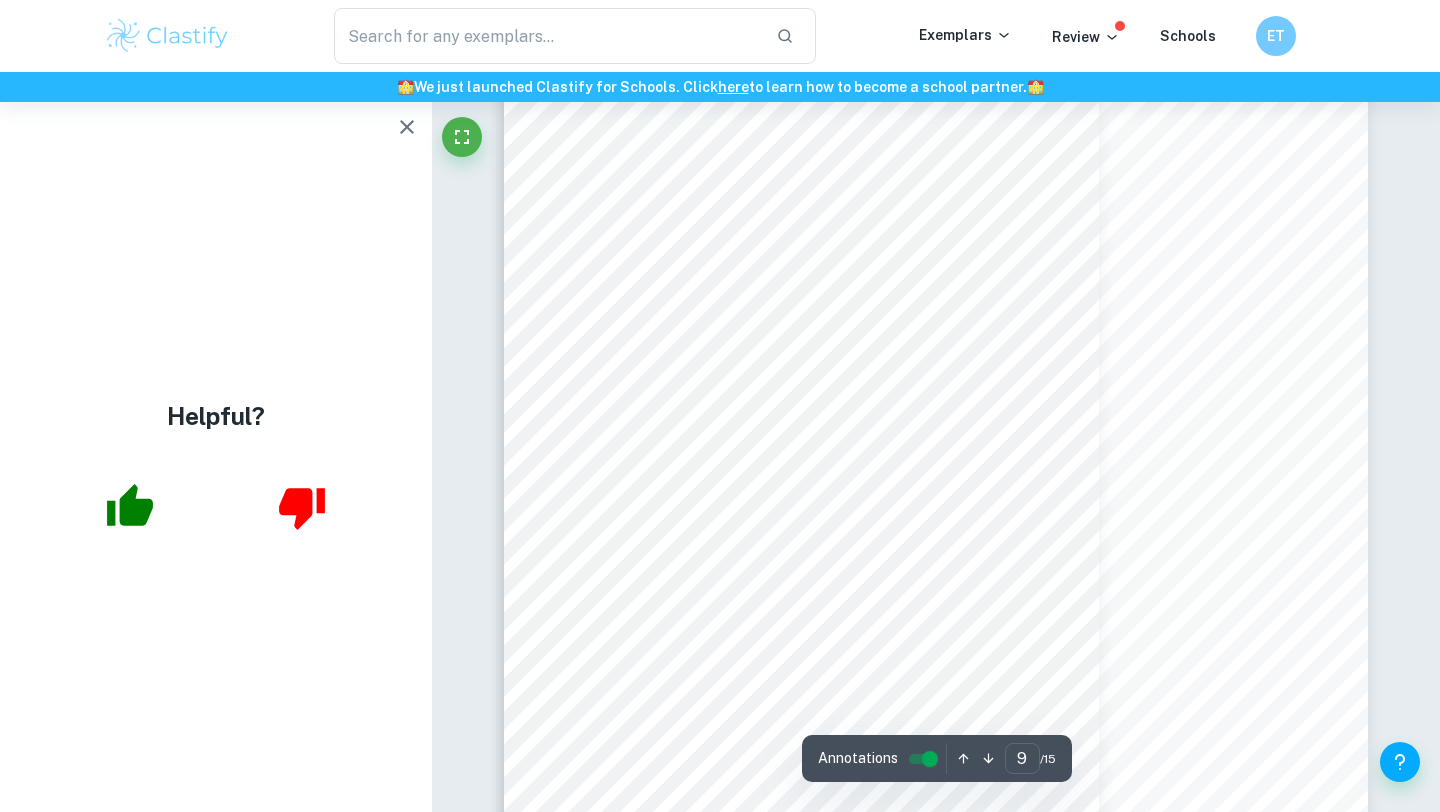 scroll, scrollTop: 10064, scrollLeft: 0, axis: vertical 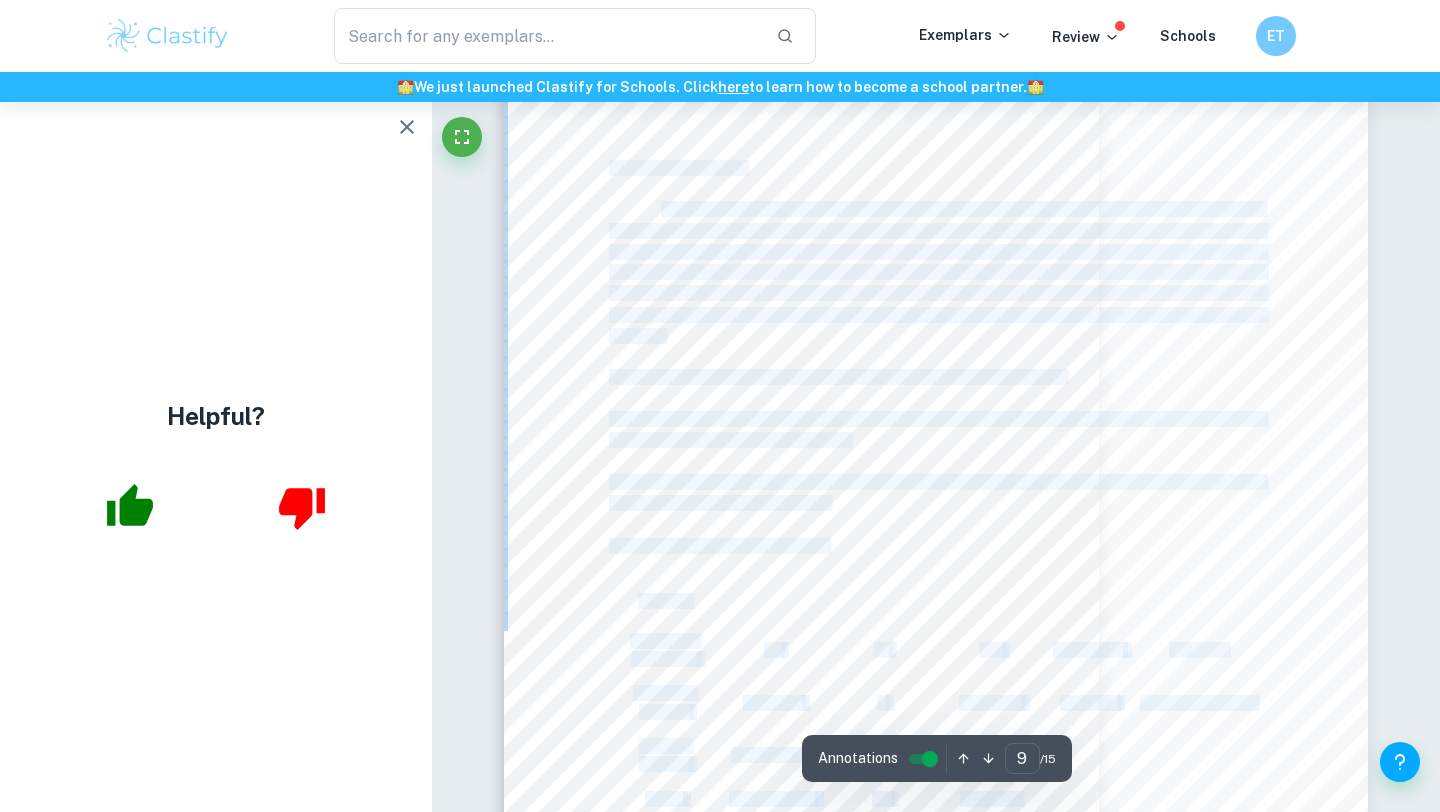 drag, startPoint x: 612, startPoint y: 164, endPoint x: 1172, endPoint y: 772, distance: 826.59784 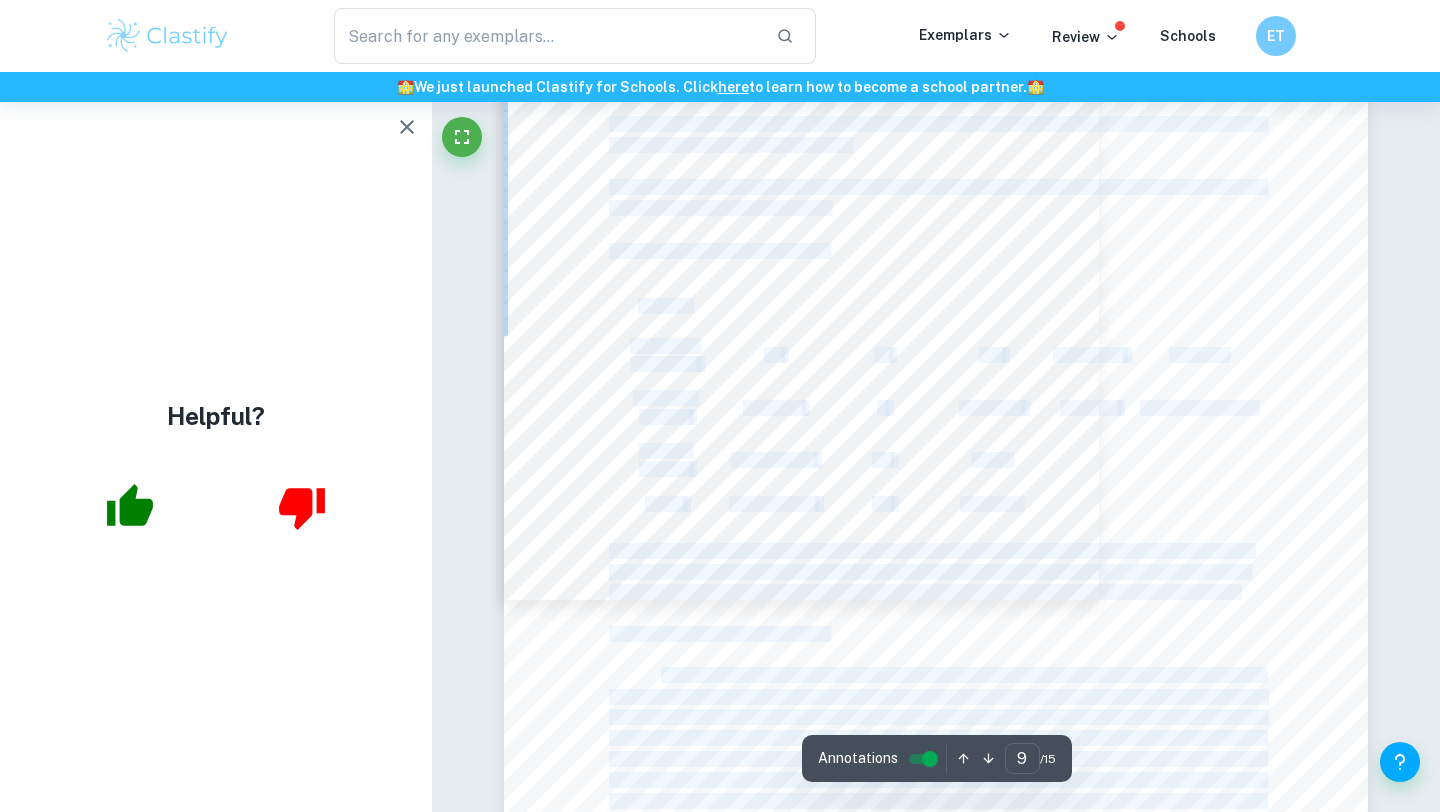 scroll, scrollTop: 10380, scrollLeft: 0, axis: vertical 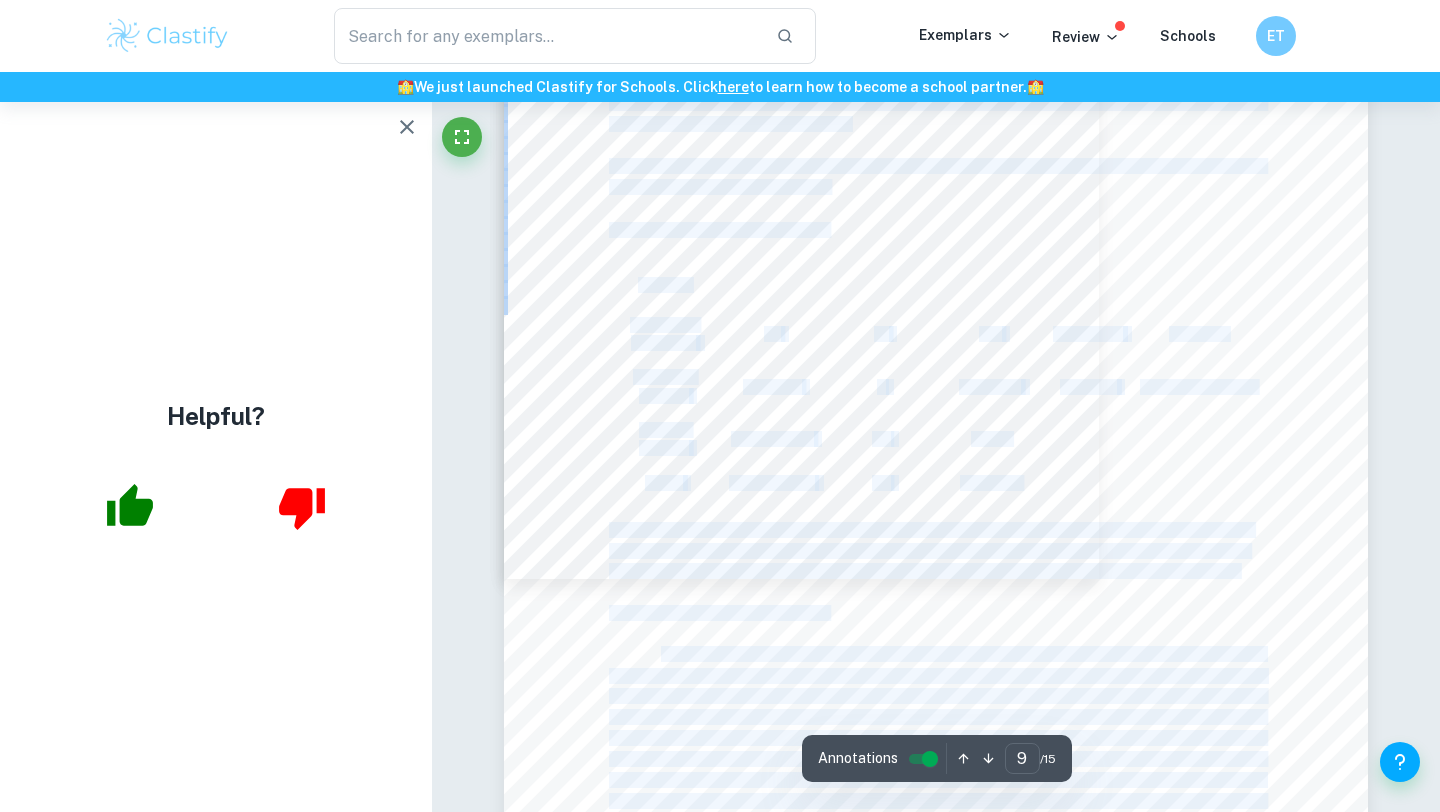 click on "[NUMBER] Statistical analysis ANOVA (Analysis of Variance) test is performed to find out the statistical significance of the difference in the mean between more than 2 experimental groups. The test was conducted on the processed data displayed in table 1 using Microsoft Excel. This test justifies if there is a statistical difference in the average difference in leaf number of conditions with different iron (III) chloride (FeCl3) concentration. It is an appropriate testing method to determine the presence of significant differences since there are 6 distinct experimental groups. The null and alternative hypothesis were formulated as follows: H0: There are no significant differences in the mean increase in the number of leaves at different concentrations of FeCl3. H1: Groups of different concentrations of FeCl3 vary significantly in the mean increase of the amount of leaves of duckweed. Table 9. Results of ANOVA test ANOVA Source of variation   SS   df   MS   F statistic   P-value Between groups   82465.9   5" at bounding box center (936, 349) 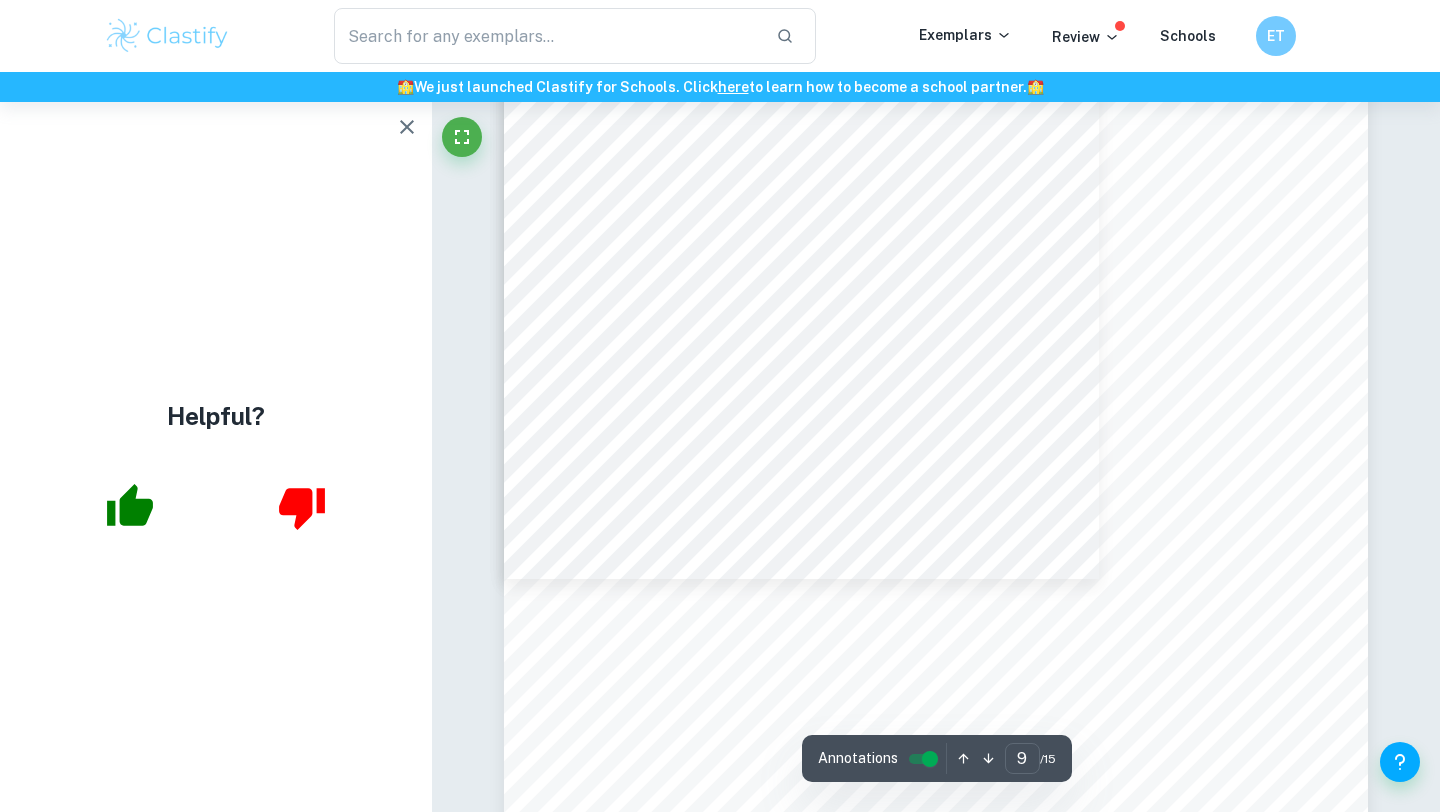 drag, startPoint x: 1245, startPoint y: 569, endPoint x: 883, endPoint y: 294, distance: 454.6086 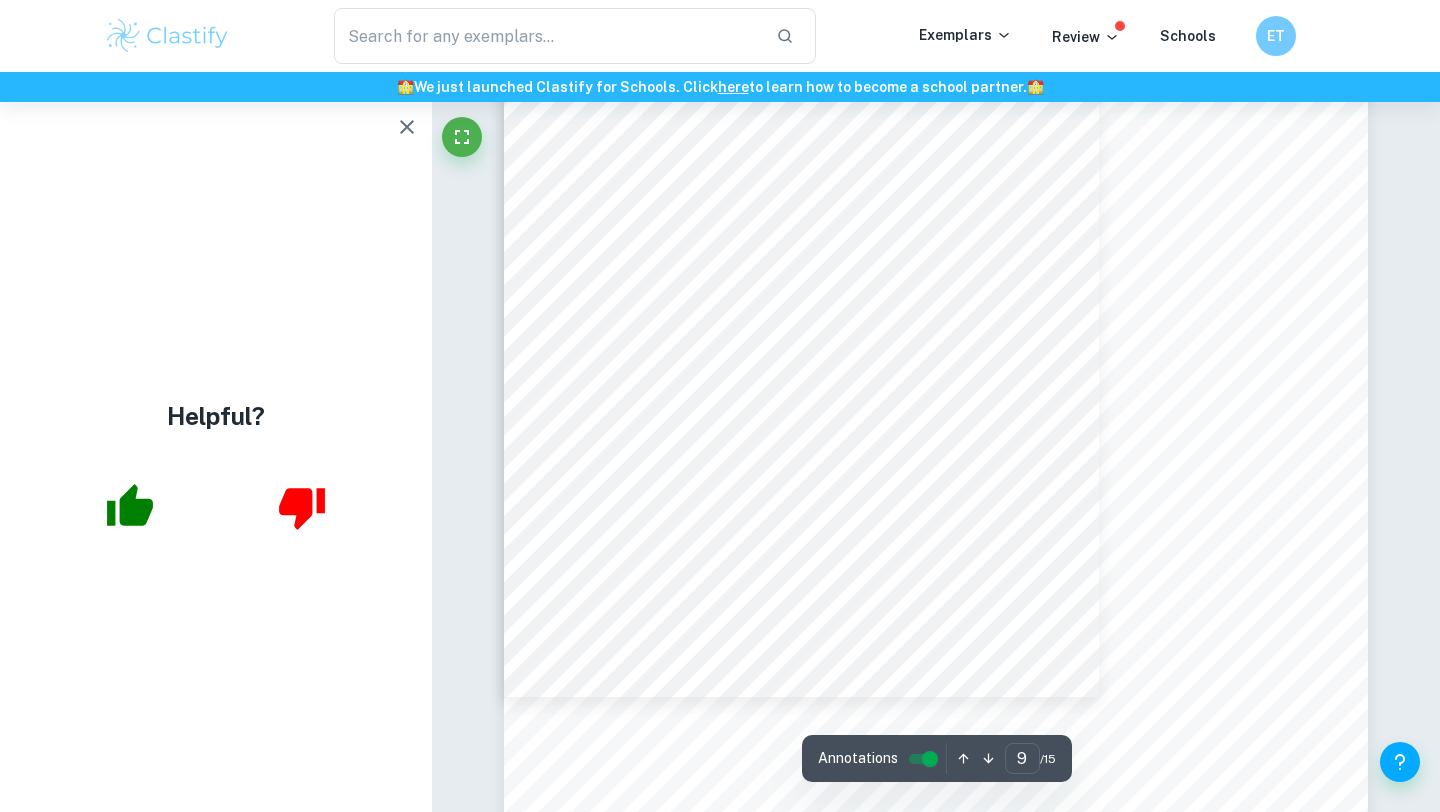 scroll, scrollTop: 10245, scrollLeft: 0, axis: vertical 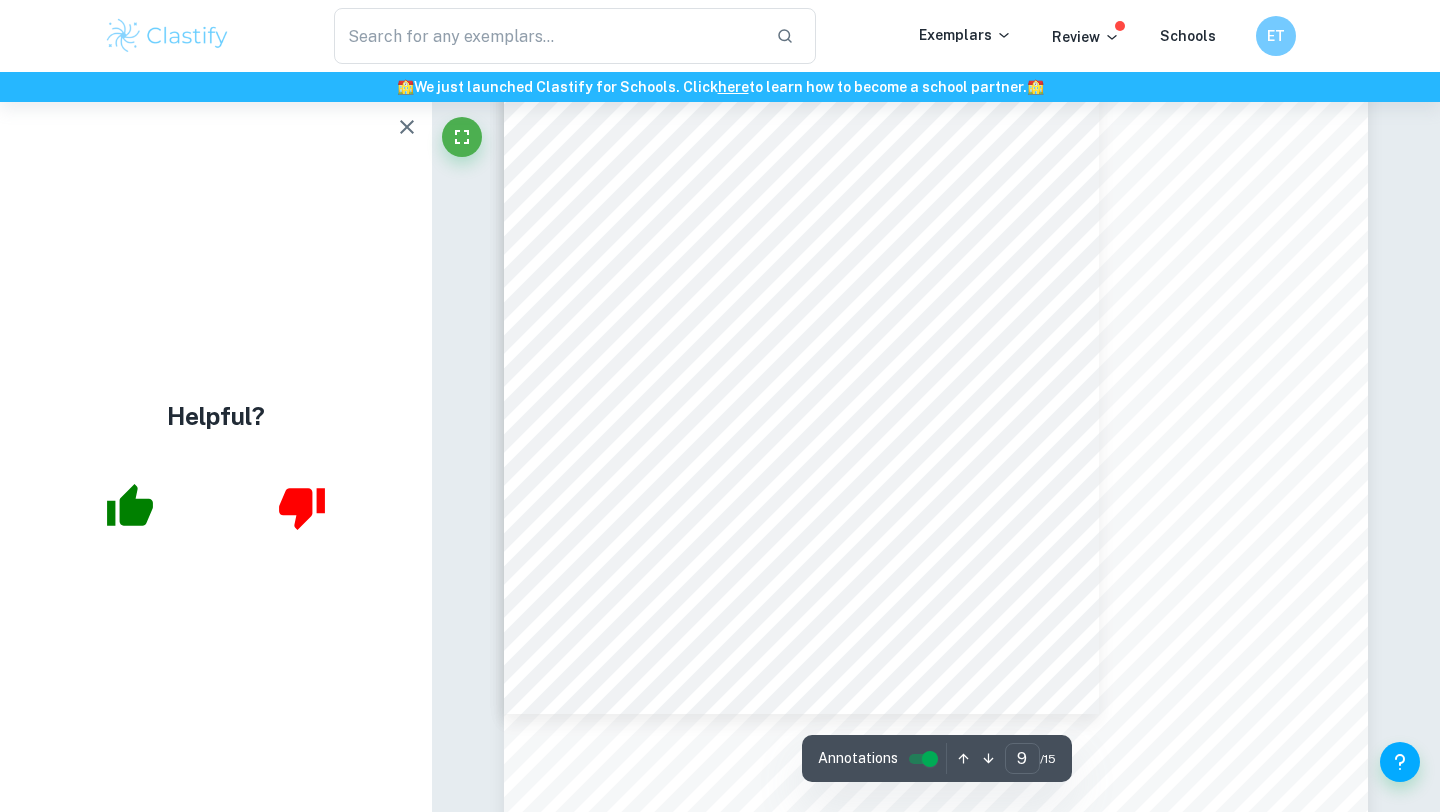click on "H1: Groups of different concentrations of FeCl3 vary significantly in the mean increase of the" at bounding box center (936, 301) 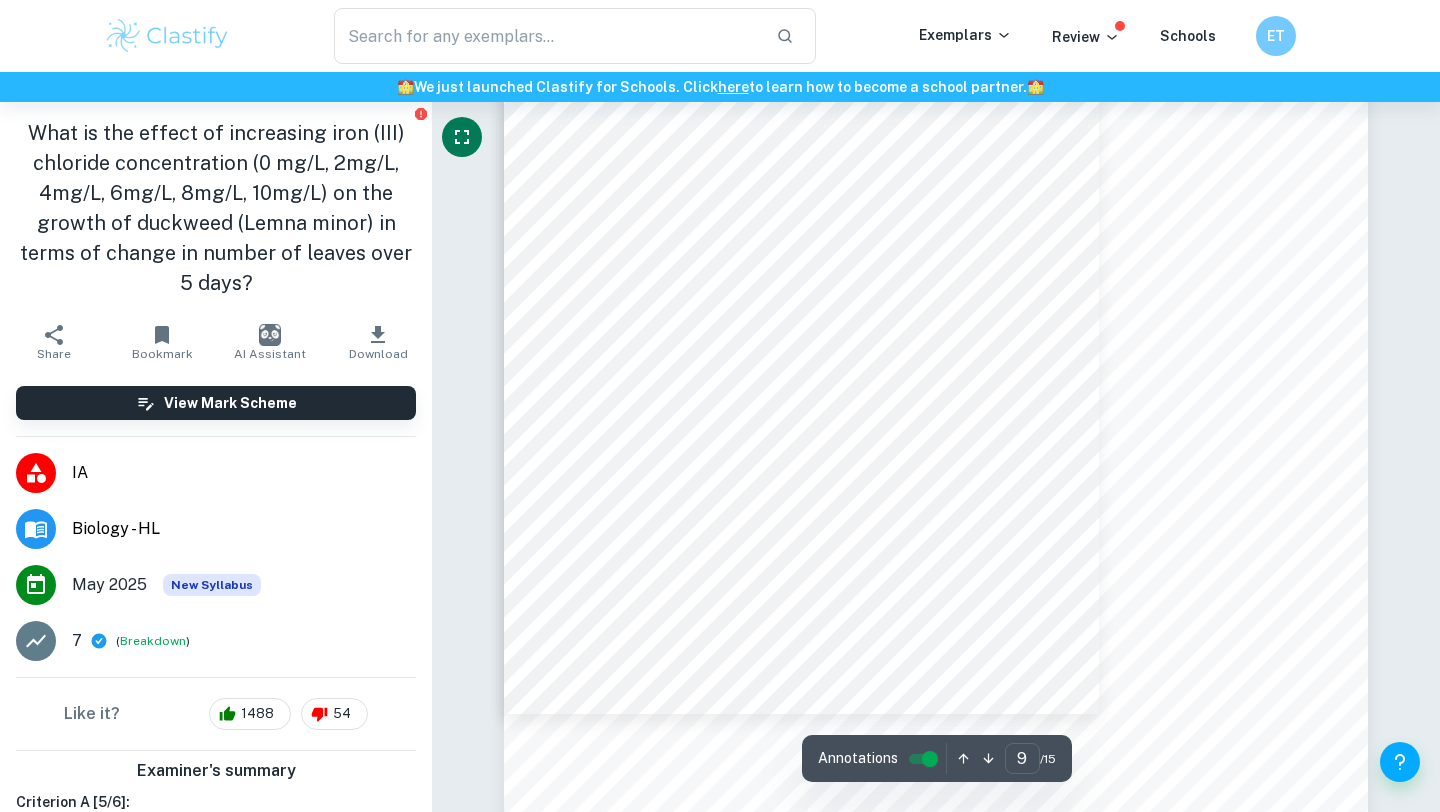 click 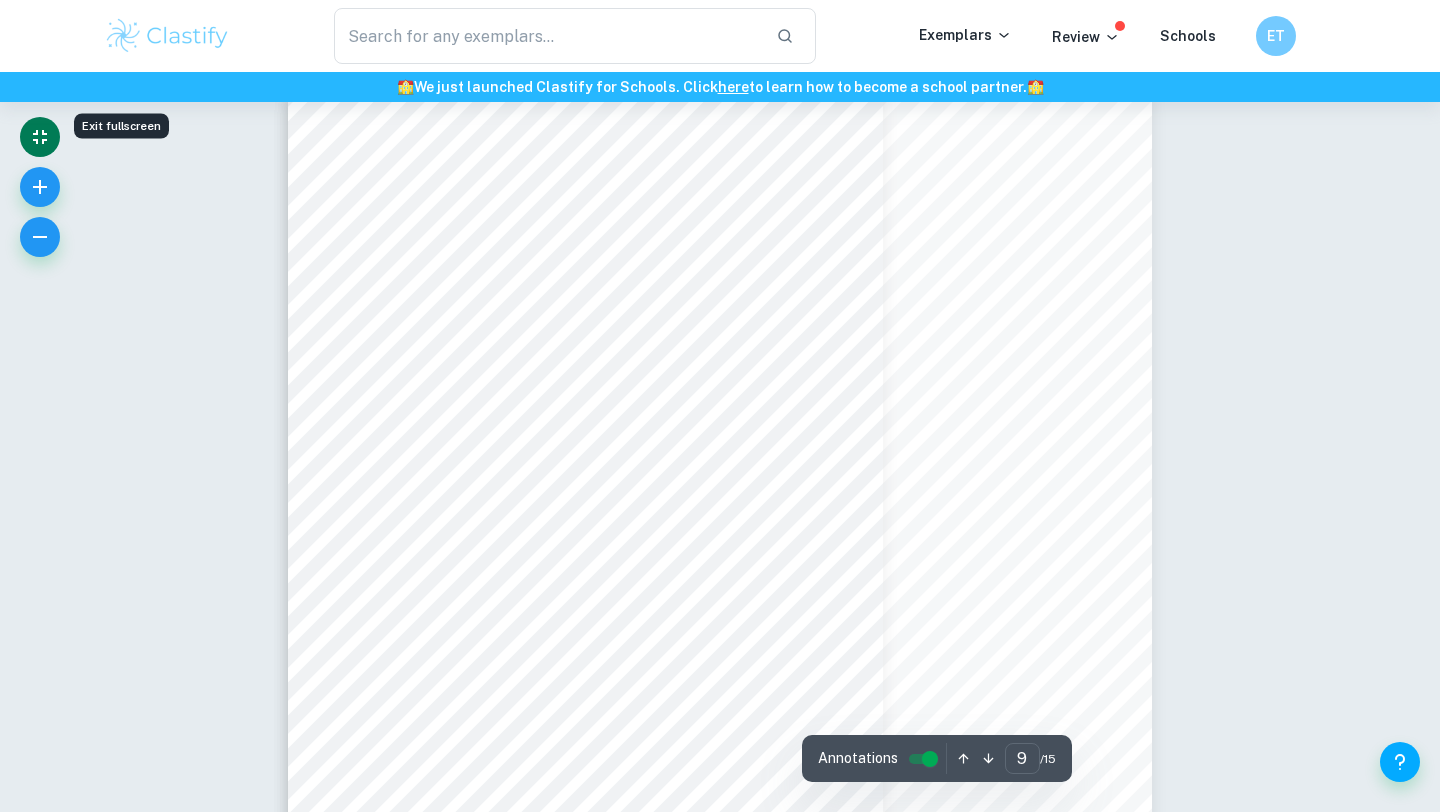 scroll, scrollTop: 10018, scrollLeft: 0, axis: vertical 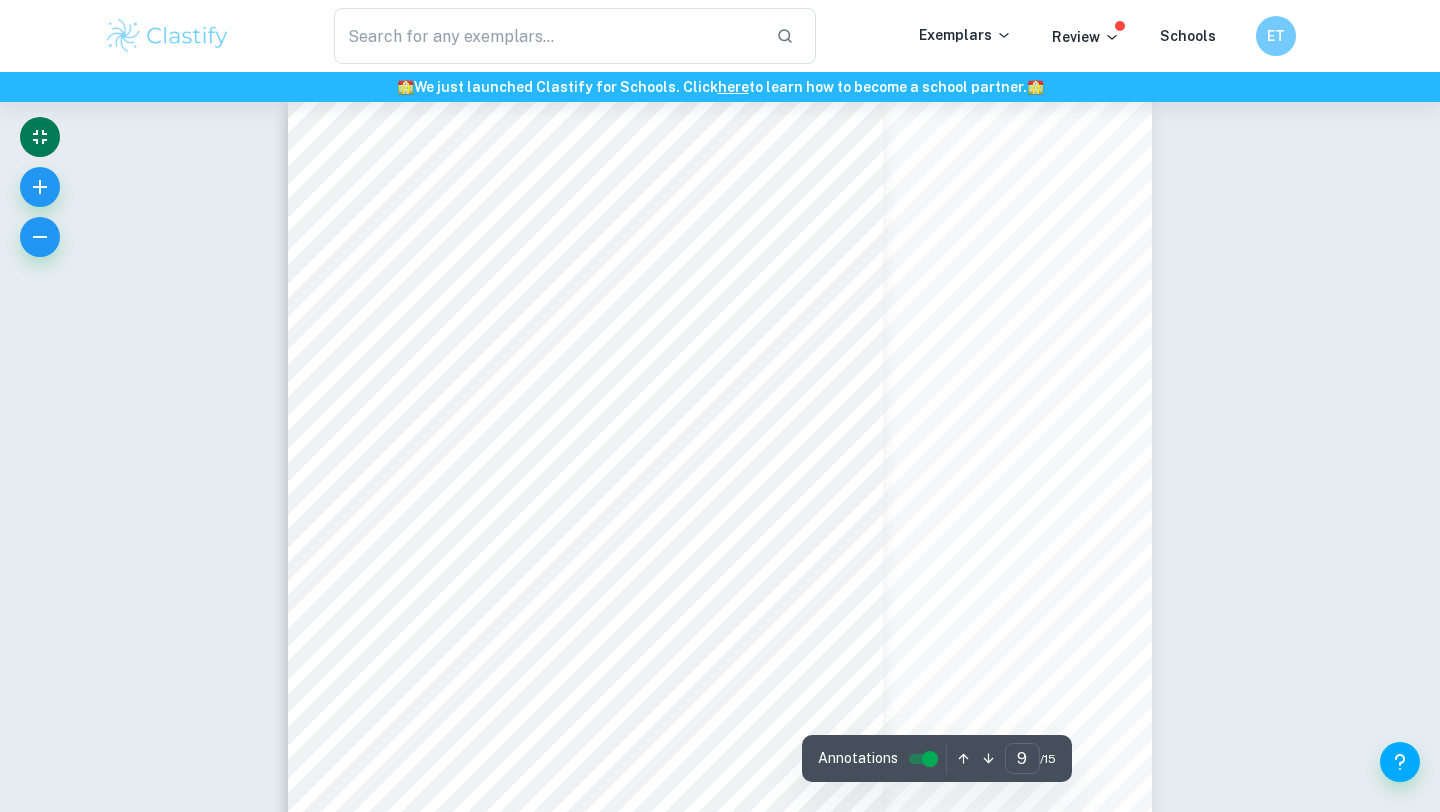 drag, startPoint x: 392, startPoint y: 417, endPoint x: 826, endPoint y: 483, distance: 438.98975 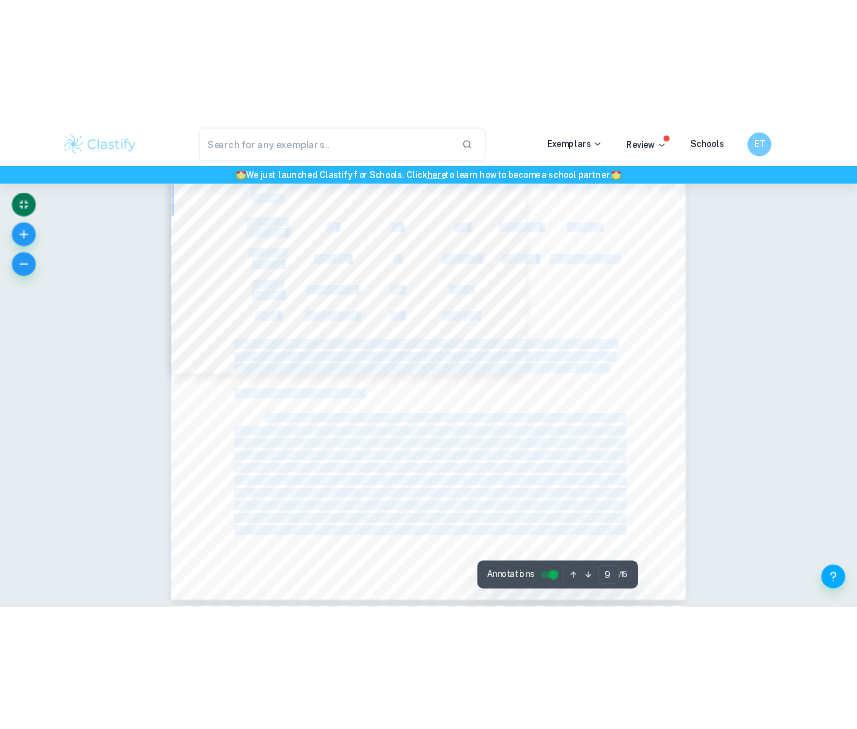 scroll, scrollTop: 10540, scrollLeft: 0, axis: vertical 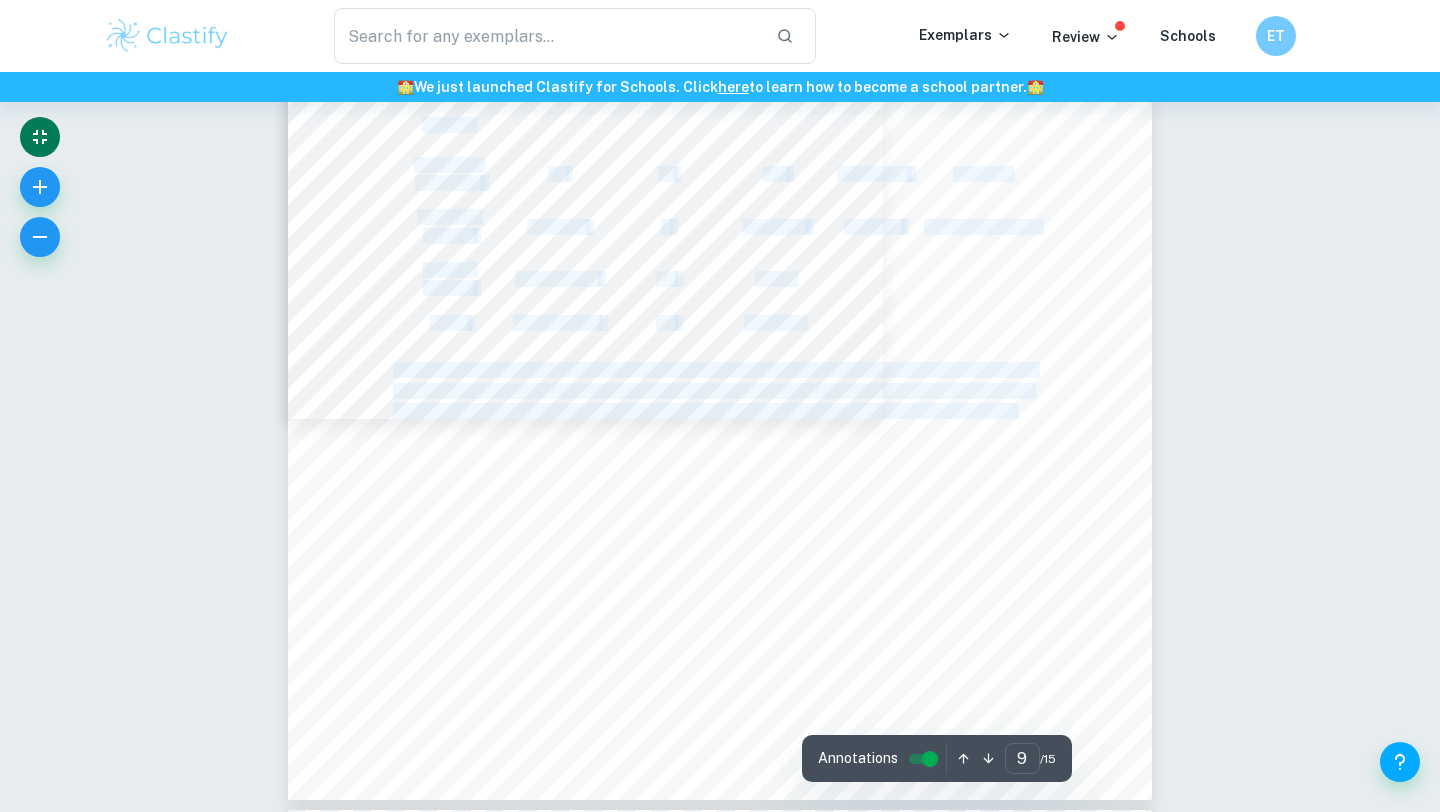 drag, startPoint x: 394, startPoint y: 422, endPoint x: 1019, endPoint y: 409, distance: 625.1352 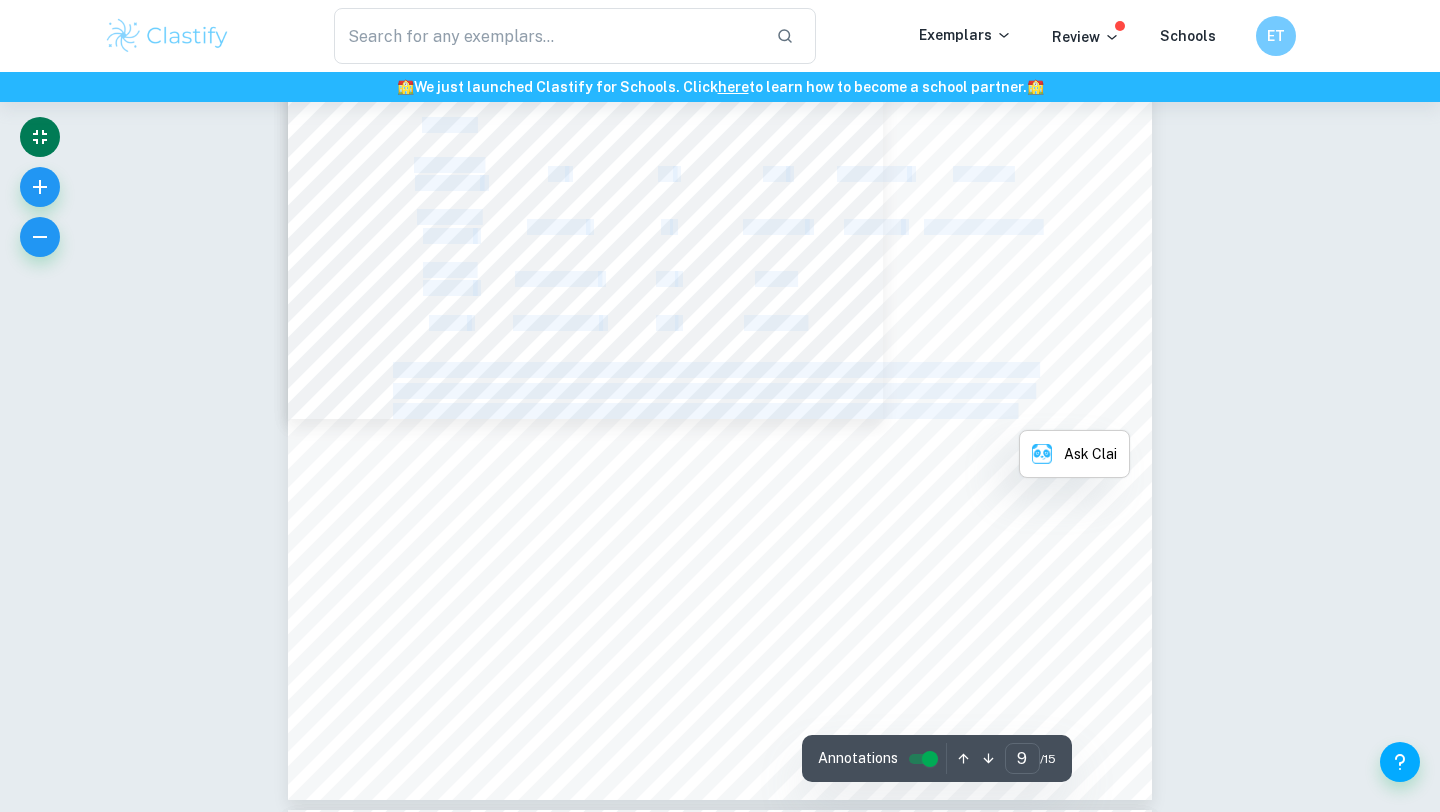 copy on "The null and alternative hypothesis were formulated as follows: H0: There are no significant differences in the mean increase in the number of leaves at different concentrations of FeCl3. H1: Groups of different concentrations of FeCl3 vary significantly in the mean increase of the amount of leaves of duckweed. Table 9. Results of ANOVA test ANOVA Source of variation   SS   df   MS   F statistic   P-value Between groups   82465.9   5   16493.18   22.7429   2.188 x 10 x (-8) Within groups   17404.8002   24   725.2 Total   99870.7002   29   17218.38 From Table 9, p-value of 2.188 x 10 x (-8) was calculated while the critical value (³) is at 0.05. When p-value is smaller than ³ value, the null hypothesis (H0) can be rejected, and alternative hypothesis accepted. It can be concluded that the concentration of FeCl3 affects the growth rate in terms of number of leaves differently" 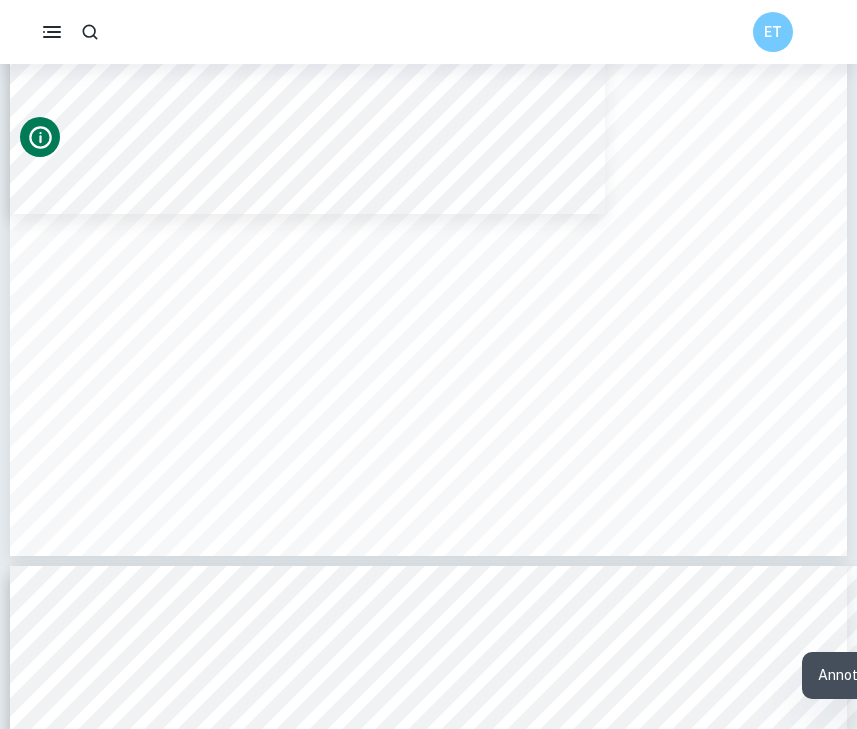 scroll, scrollTop: 10399, scrollLeft: 0, axis: vertical 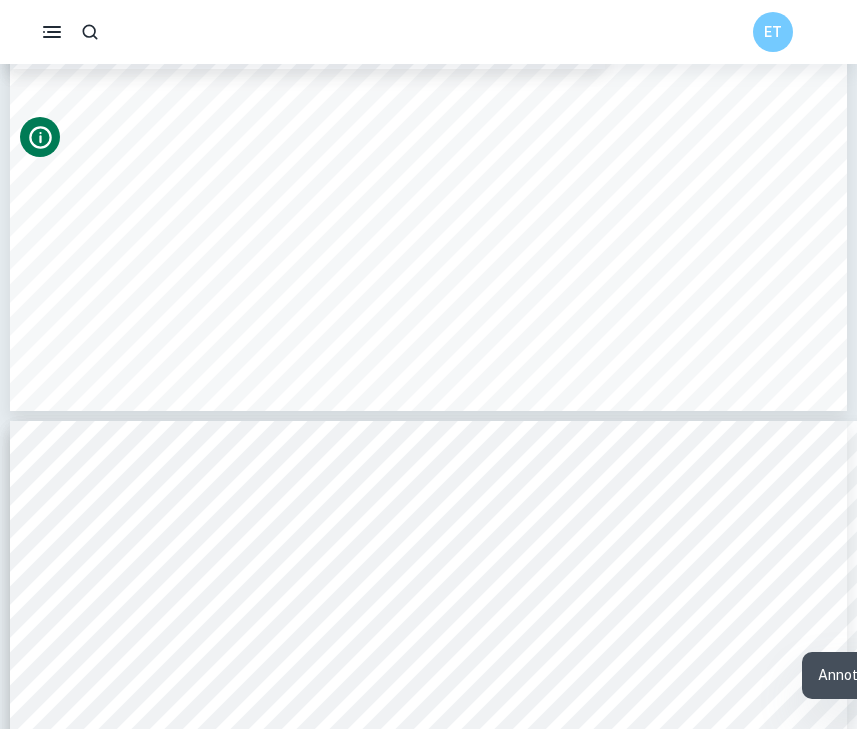 drag, startPoint x: 159, startPoint y: 252, endPoint x: 397, endPoint y: 343, distance: 254.80385 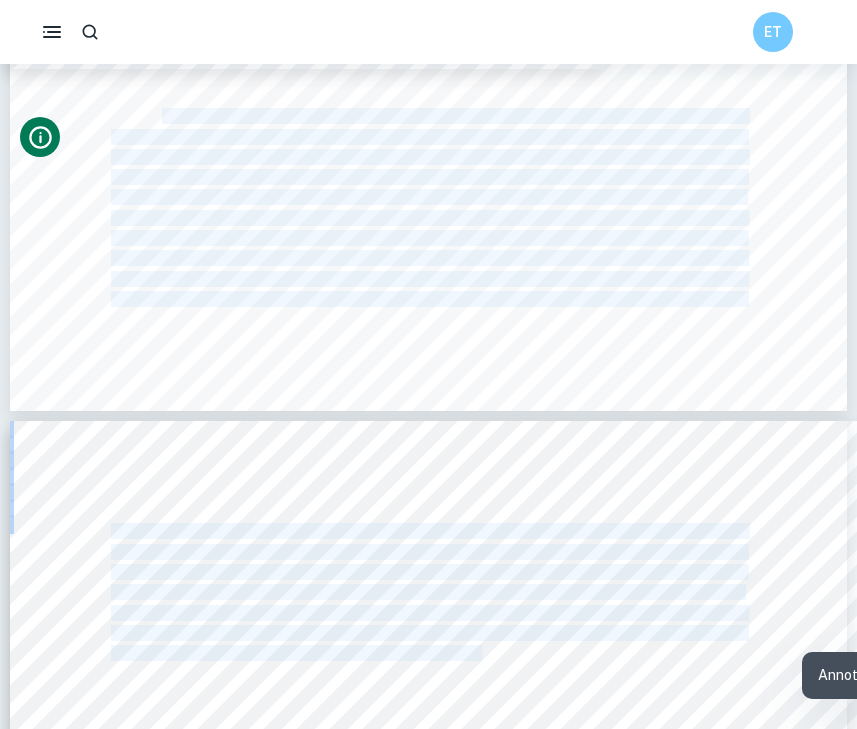drag, startPoint x: 163, startPoint y: 109, endPoint x: 469, endPoint y: 657, distance: 627.6464 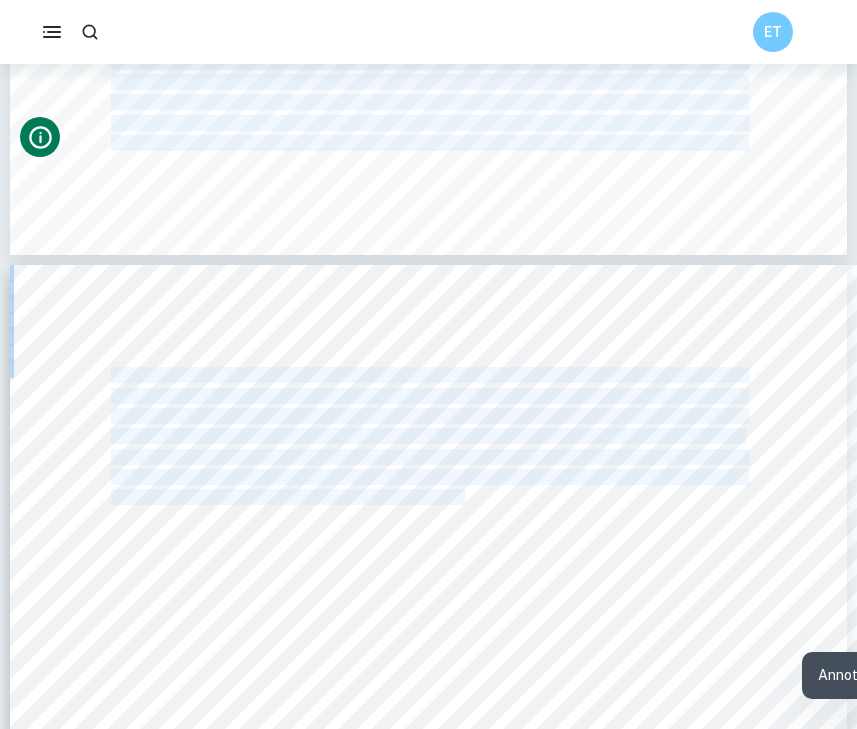 scroll, scrollTop: 10834, scrollLeft: 0, axis: vertical 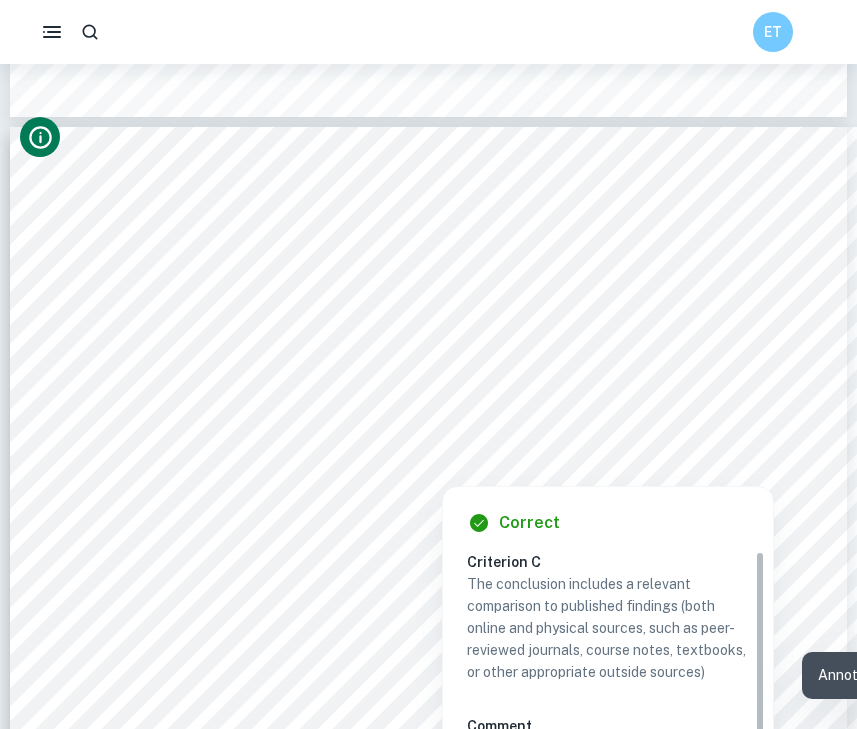 click on "Correct Criterion C The conclusion includes a relevant comparison to published findings (both online and physical sources, such as peer-reviewed journals, course notes, textbooks, or other appropriate outside sources) Comment The last paragraph of the Conclusion section is devoted to a comparison of the obtained results with literature findings based on a peer-reviewed journal publication. The student states that their results are aligned with the literature and explains that statement referencing numerical values from the literature source Written by Sara Ask Clai" at bounding box center [608, 735] 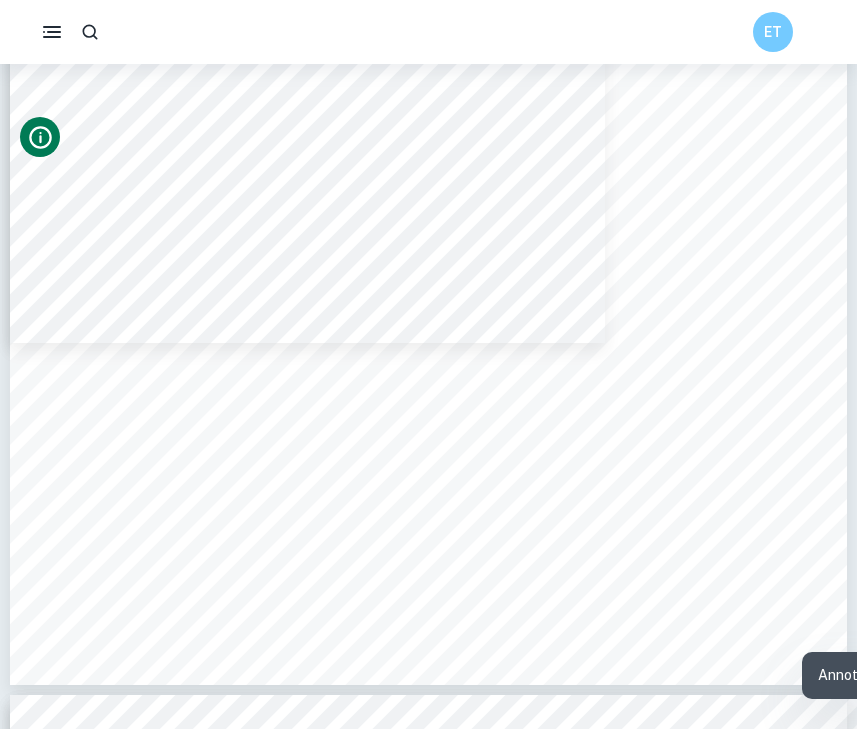 scroll, scrollTop: 10207, scrollLeft: 0, axis: vertical 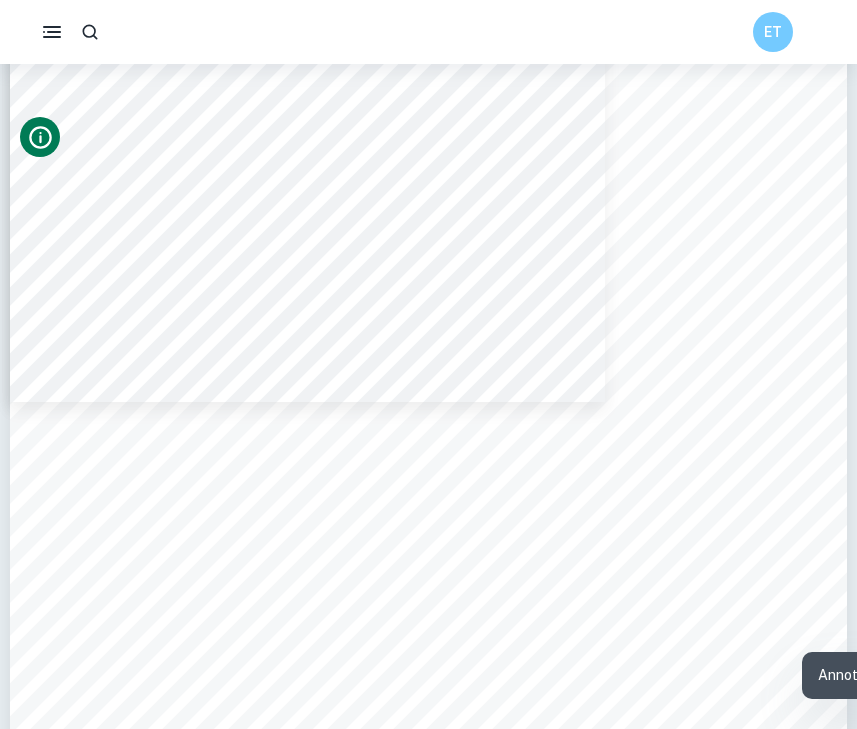 drag, startPoint x: 160, startPoint y: 444, endPoint x: 412, endPoint y: 772, distance: 413.62784 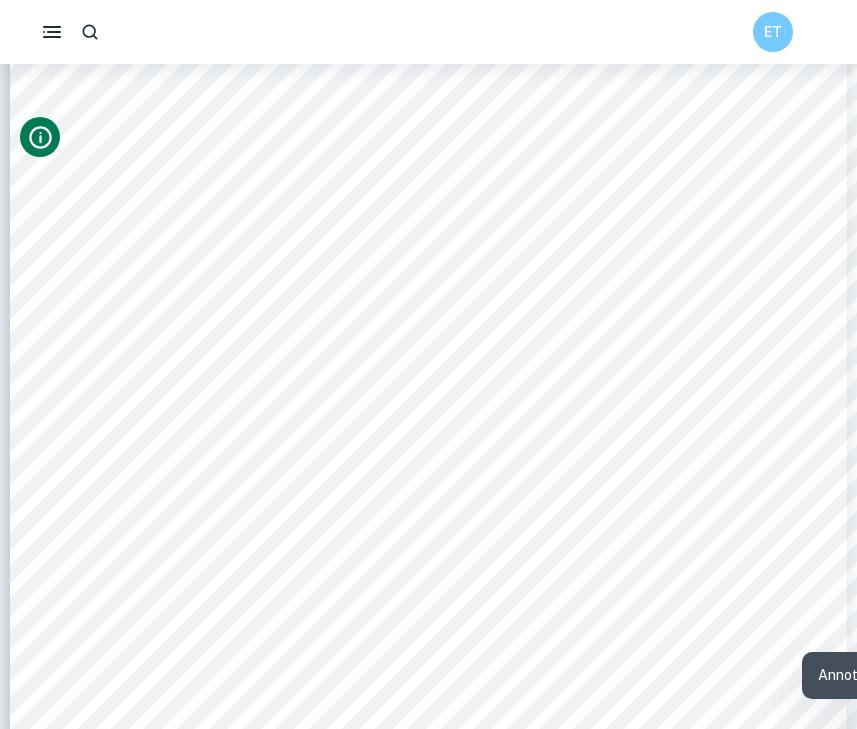 scroll, scrollTop: 11725, scrollLeft: 0, axis: vertical 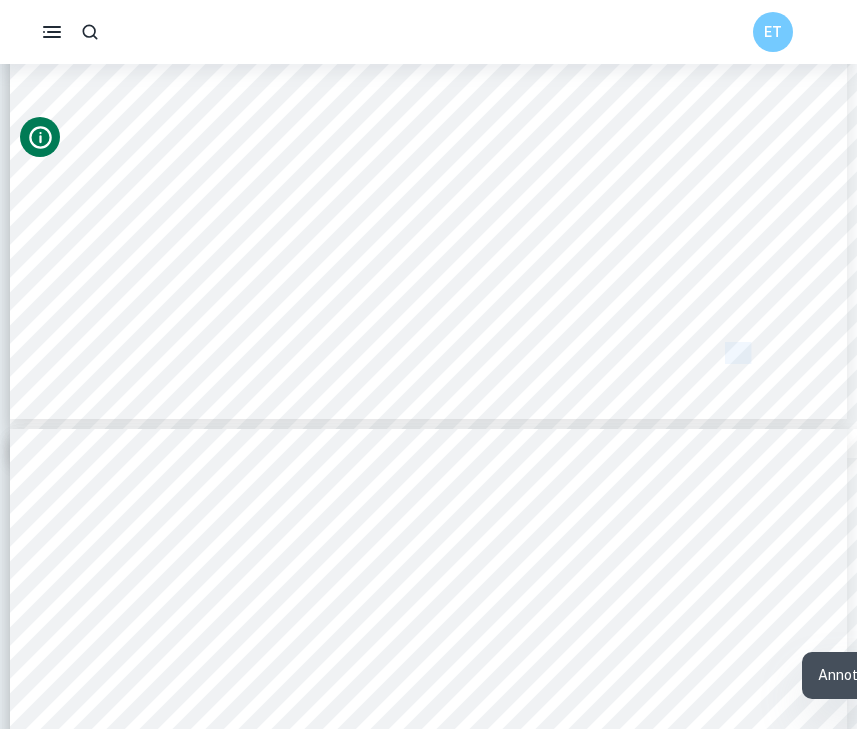 drag, startPoint x: 170, startPoint y: 445, endPoint x: 562, endPoint y: 102, distance: 520.87714 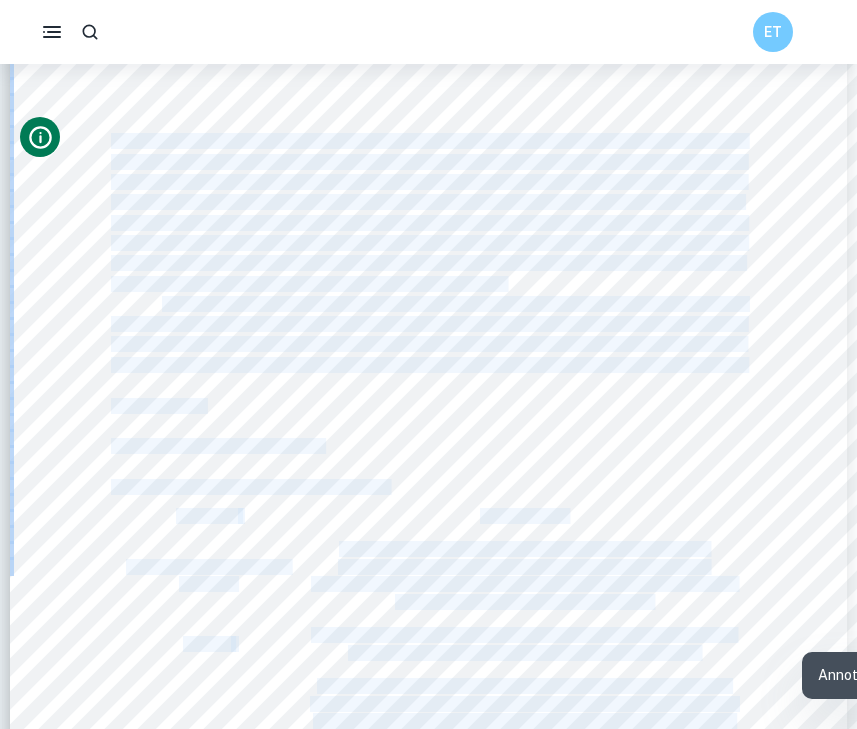 scroll, scrollTop: 10868, scrollLeft: 0, axis: vertical 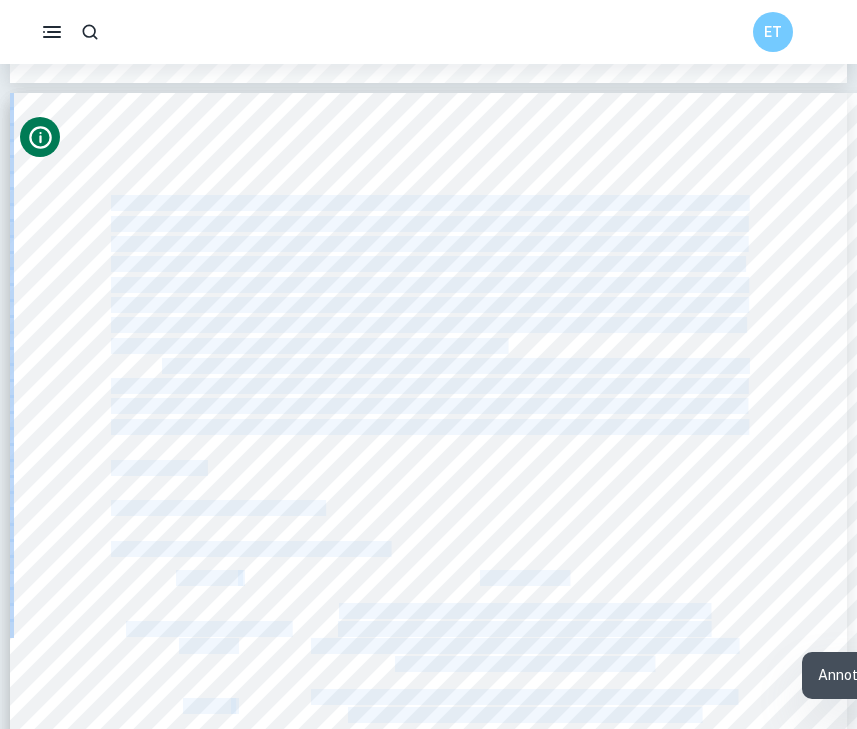 copy on "The aim of this investigation was to determine the effect of FeCl3 concentration on the growth of Lemna minor, measured by the difference in the number of Lemna leaves after 5 days of incubation. It was hypothesized that the increase in the concentration of FeCl3 solution will decrease the number of leaves after 5 days in comparison to control. This hypothesis was partially confirmed. Although increasing the concentration of ferrous chloride was at first reflected in the increase of the average leaf gain per condition ([NUMBER] for 0 mg/L versus [NUMBER] for 2 mg/L), across all trials the leaf number peaked at 4 mg/L FeCl3 concentration (mean [NUMBER] increases in leaf number). With increasing concentration of ferrous chloride, the increase in leaf number decreased, reaching levels lower than the control (mean [NUMBER]). The average uncertainty ([NUMBER]%) and standard deviation levels, although varying [NUMBER] between groups ([NUMBER]-[NUMBER]), were relatively low, increasing the reliability of the findings, partially the size of the differen..." 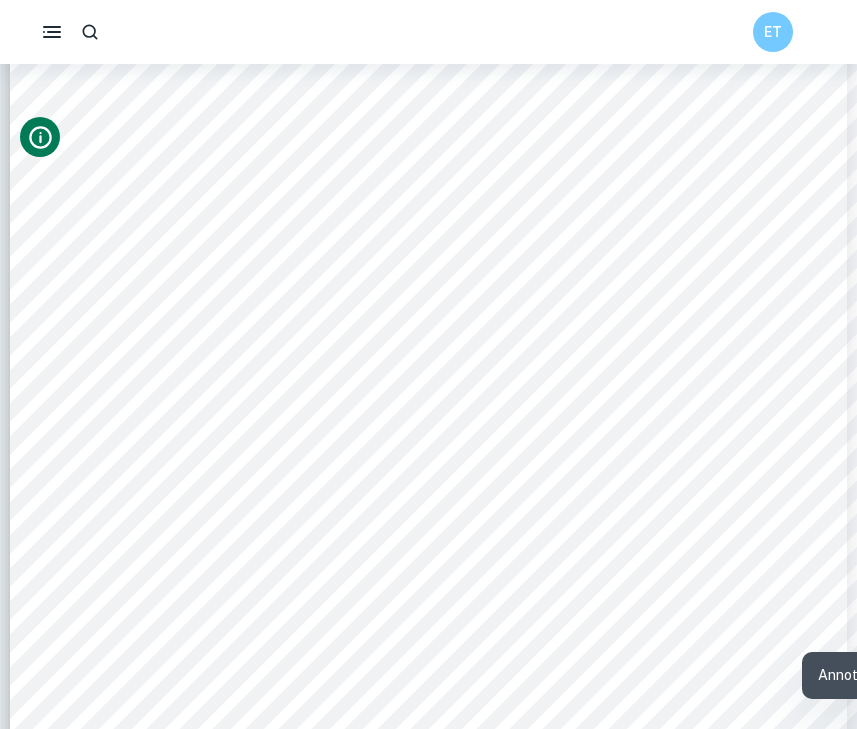 scroll, scrollTop: 17418, scrollLeft: 0, axis: vertical 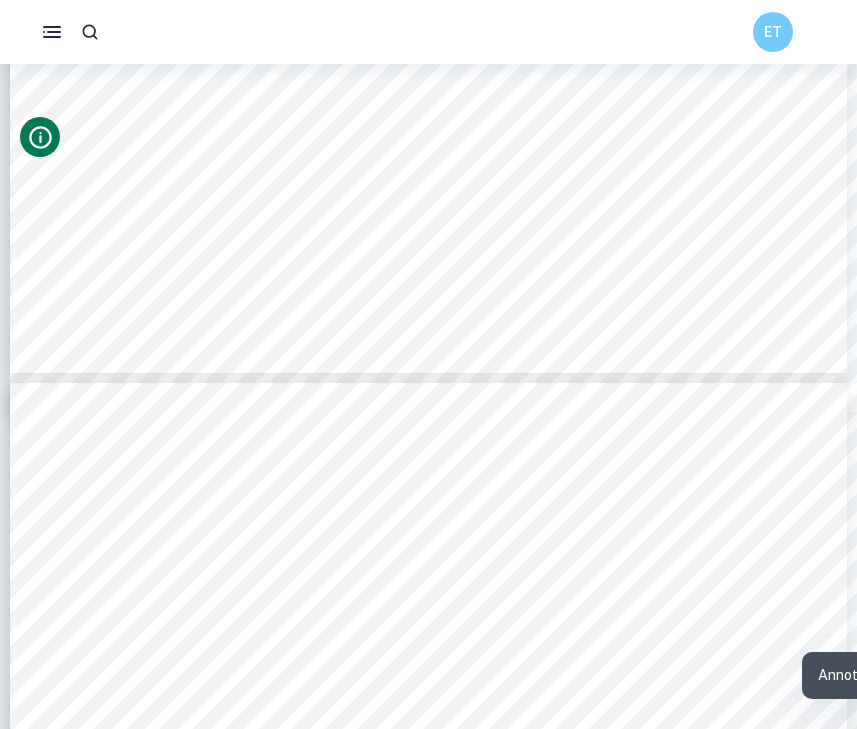 type on "13" 